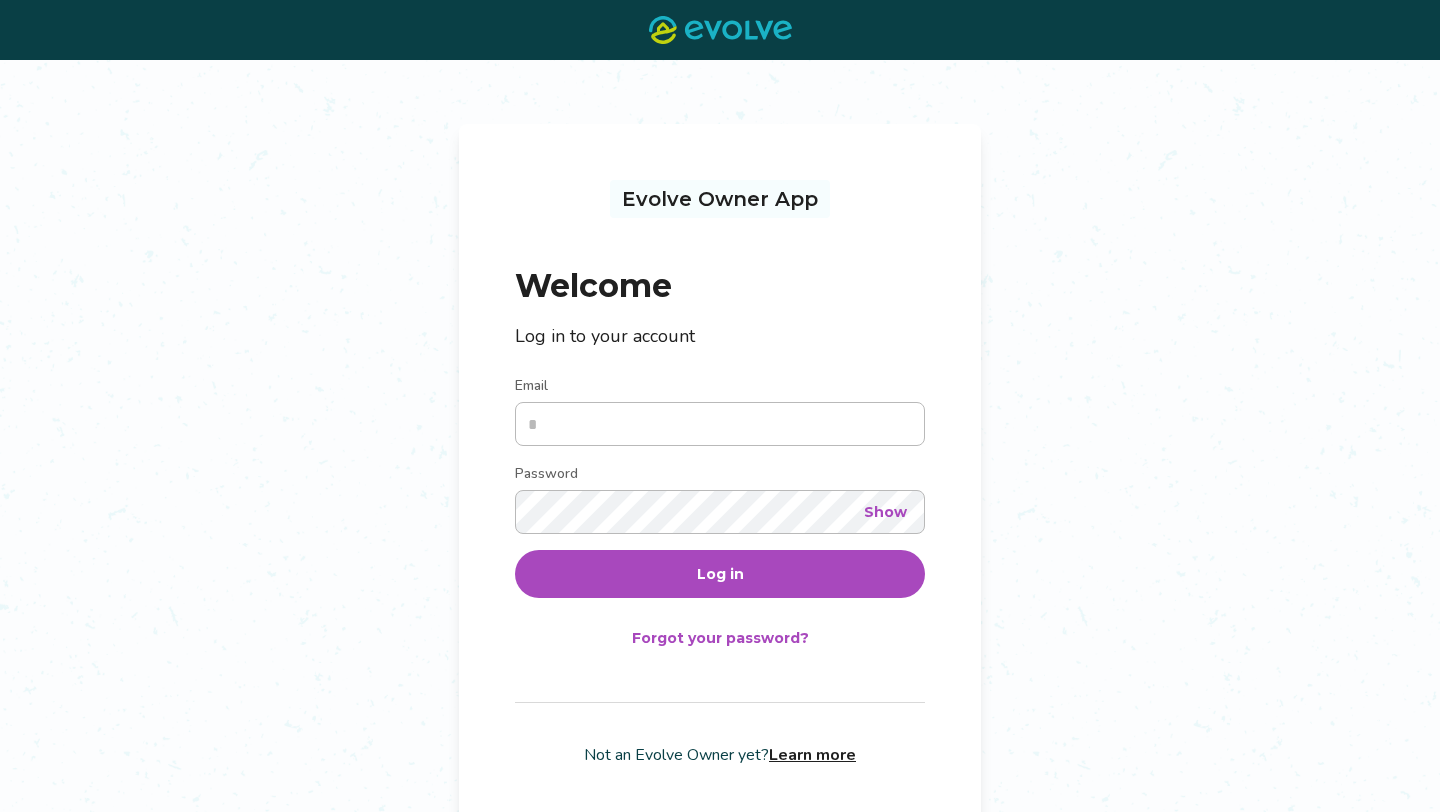 scroll, scrollTop: 0, scrollLeft: 0, axis: both 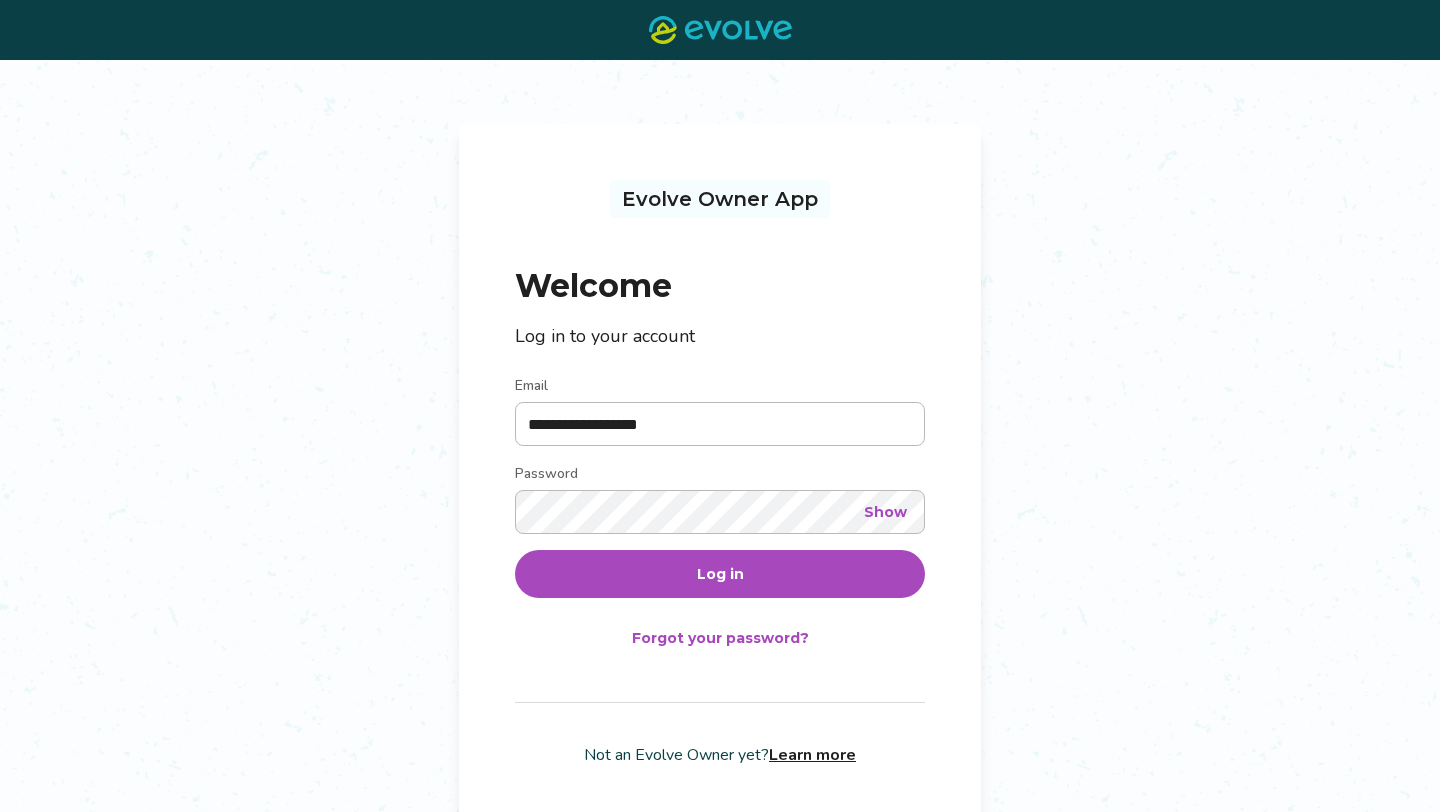 click on "Log in" at bounding box center [720, 574] 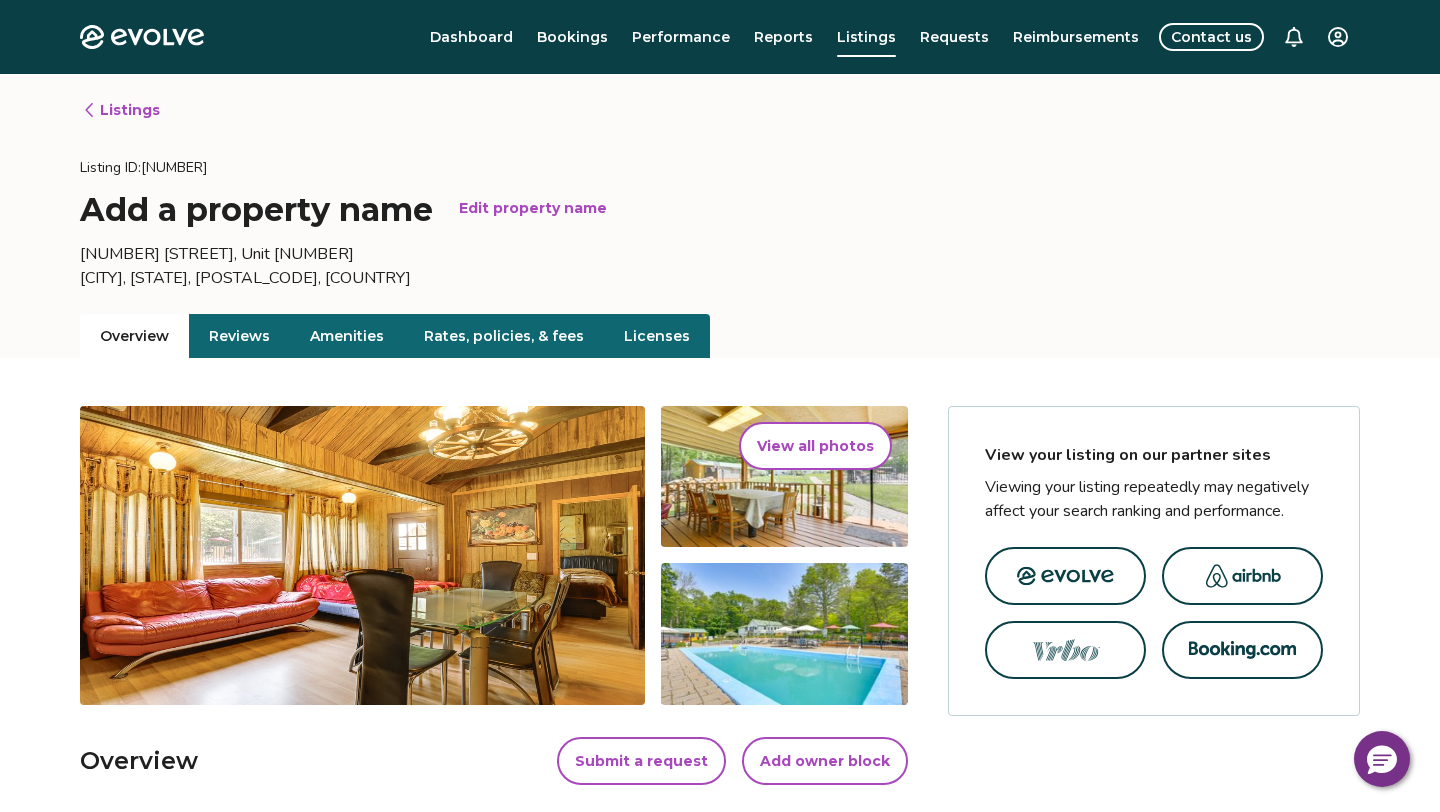 click on "Dashboard Bookings Performance Reports Listings Requests Reimbursements Contact us" at bounding box center [794, 37] 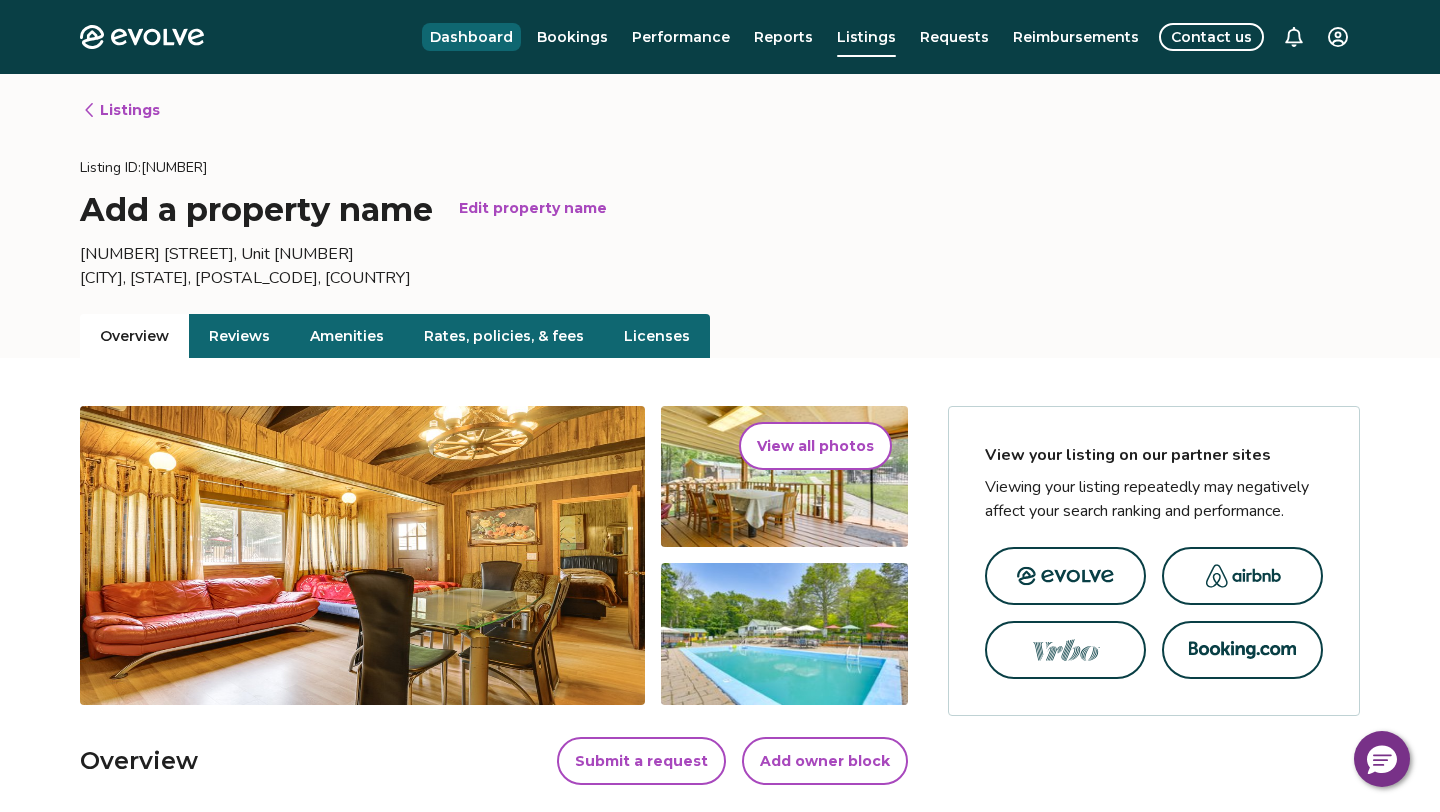 click on "Dashboard" at bounding box center [471, 37] 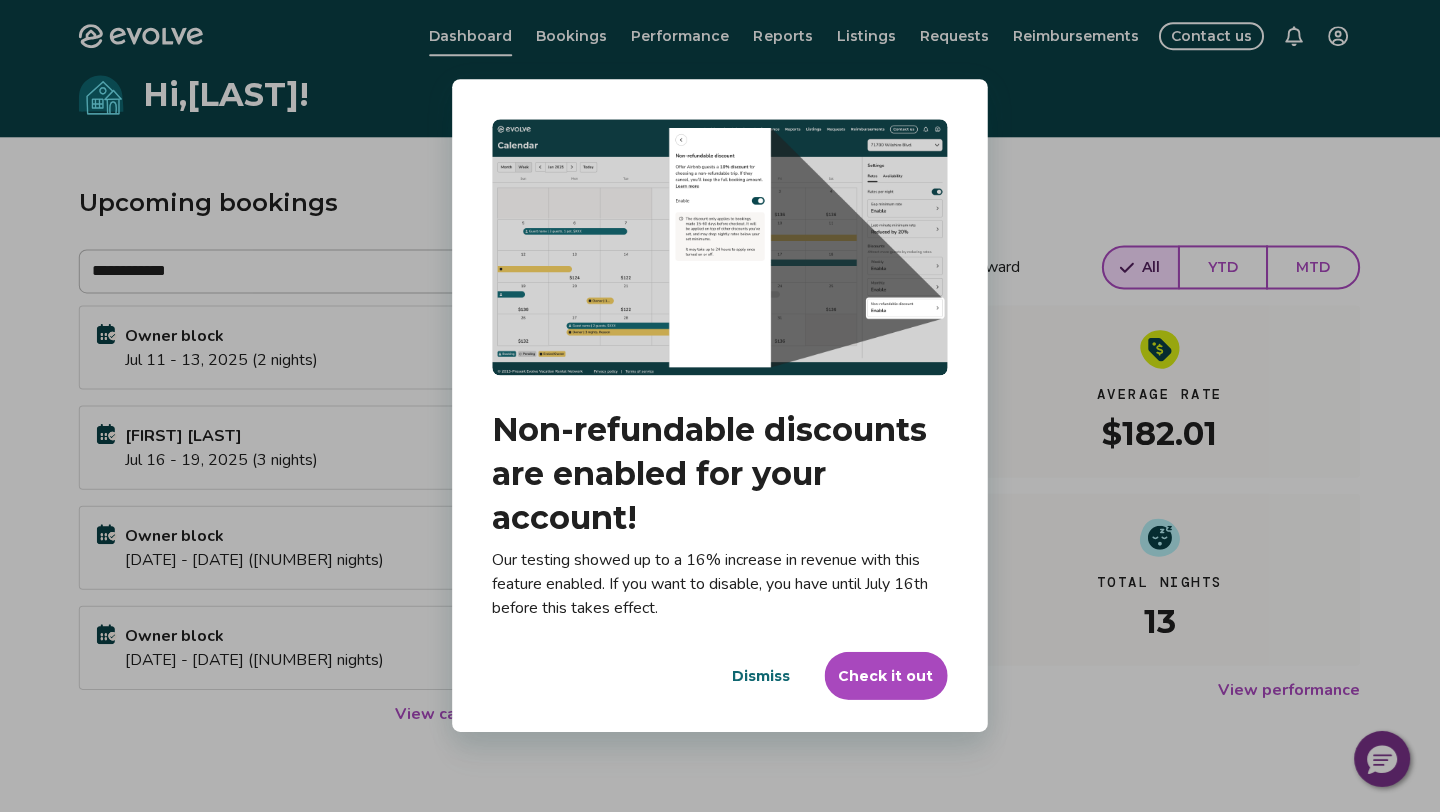 scroll, scrollTop: 1, scrollLeft: 0, axis: vertical 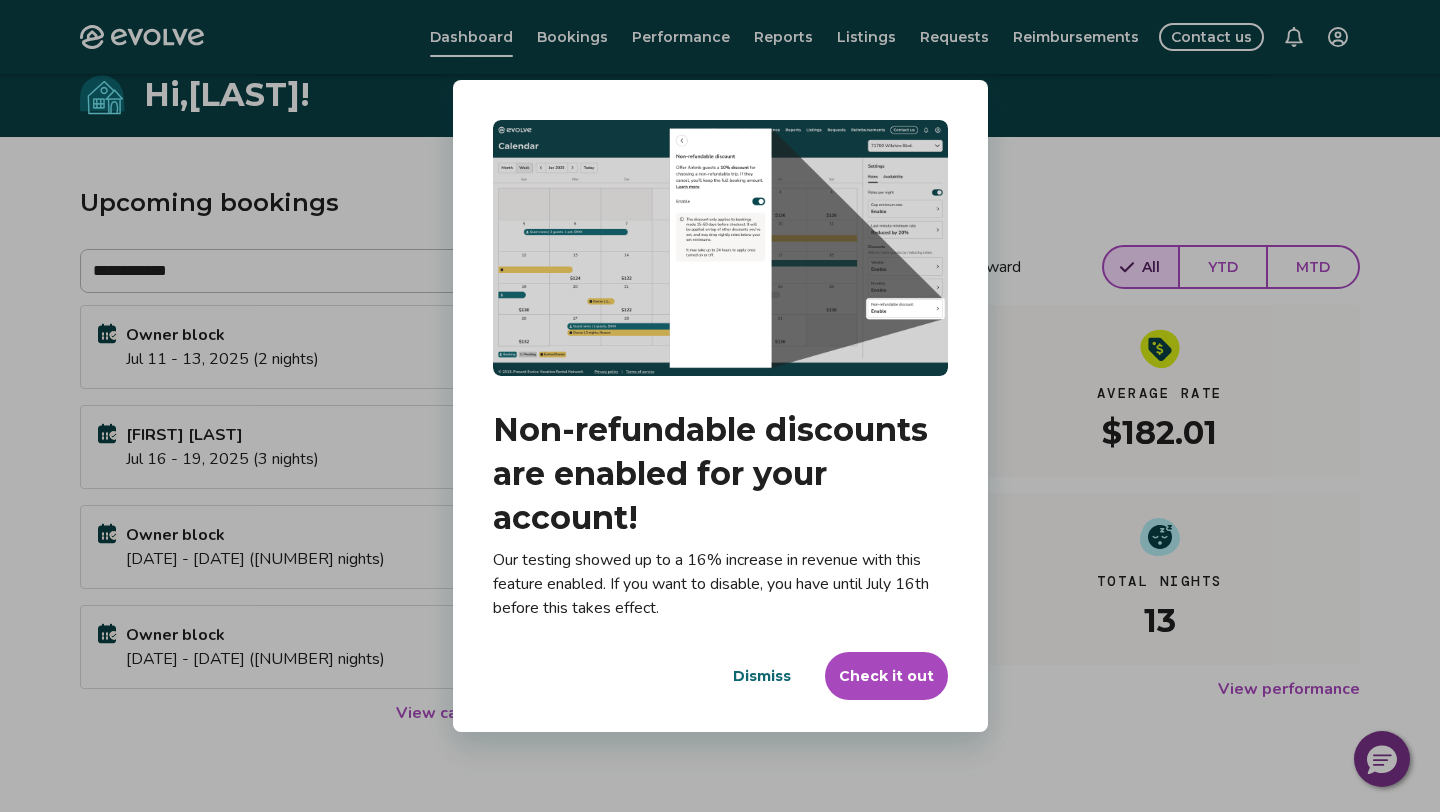click on "Check it out" at bounding box center (886, 676) 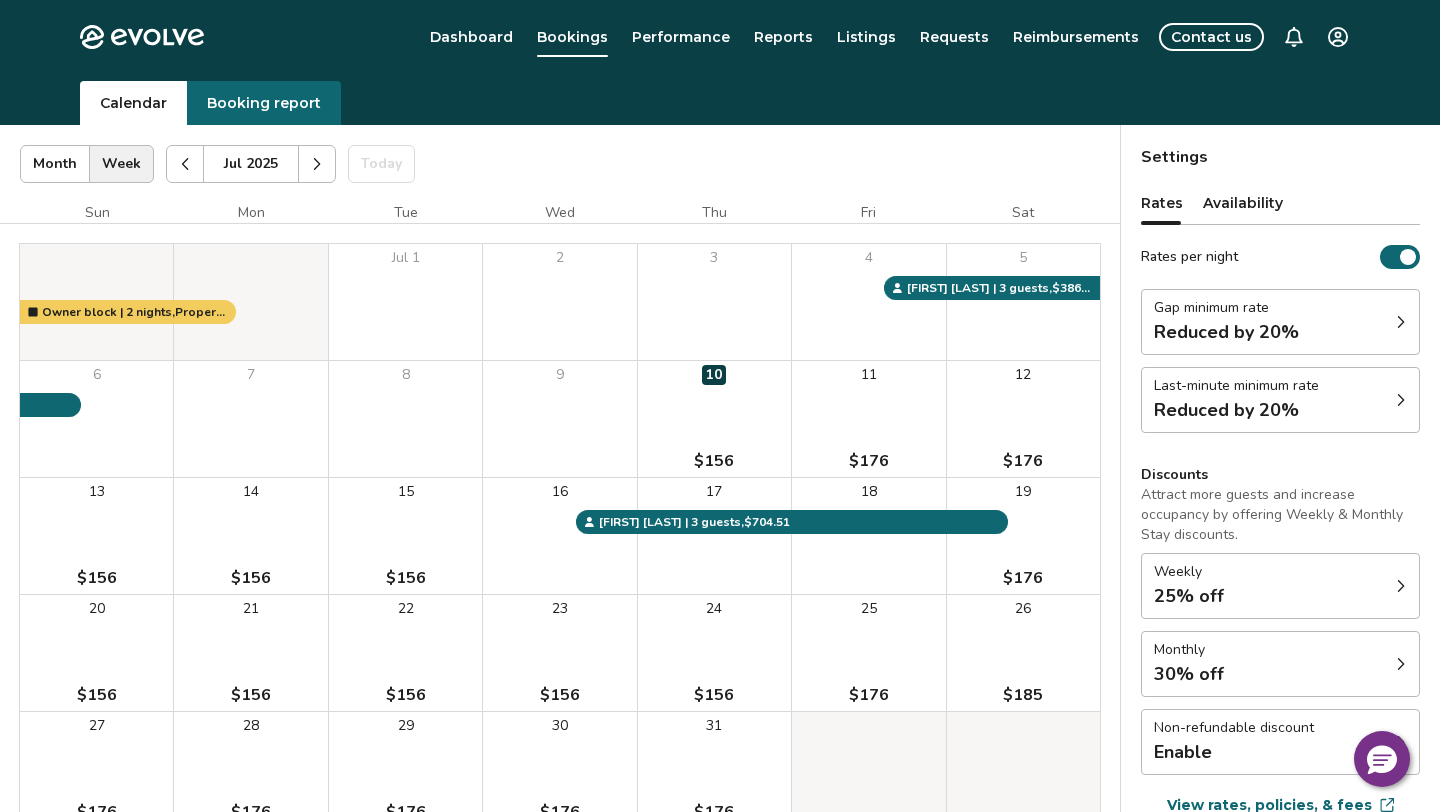 scroll, scrollTop: 0, scrollLeft: 0, axis: both 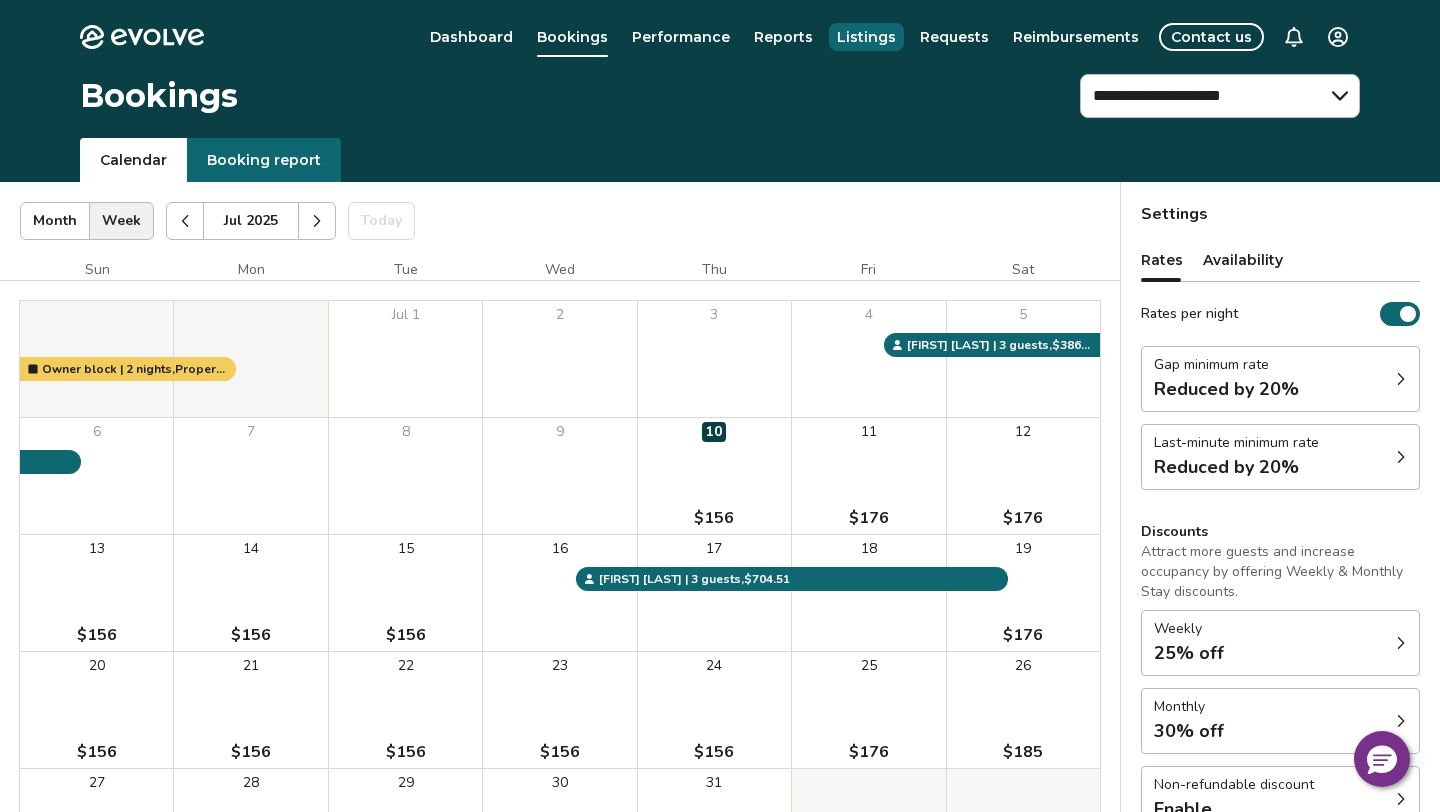 click on "Listings" at bounding box center (866, 37) 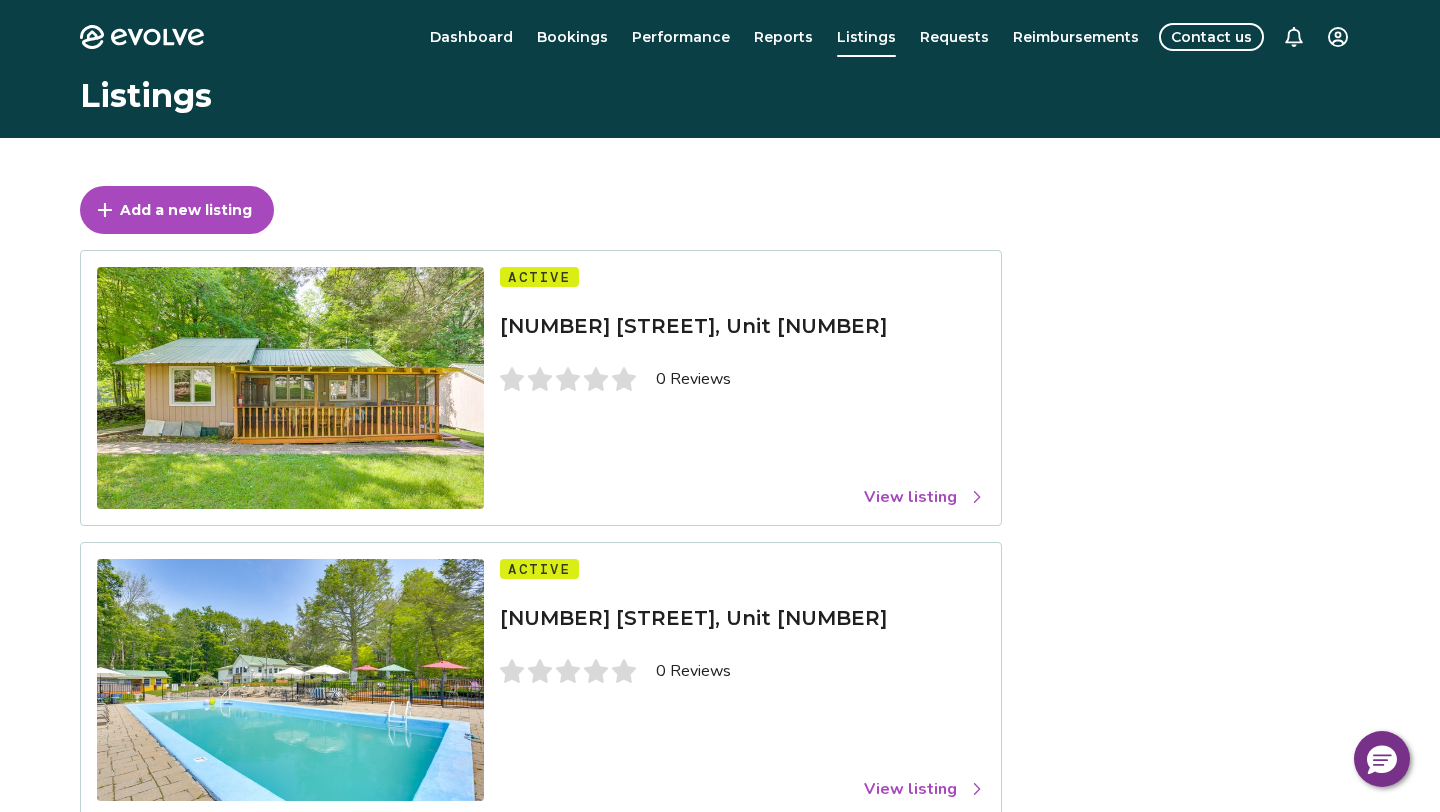 click on "View listing" at bounding box center [924, 497] 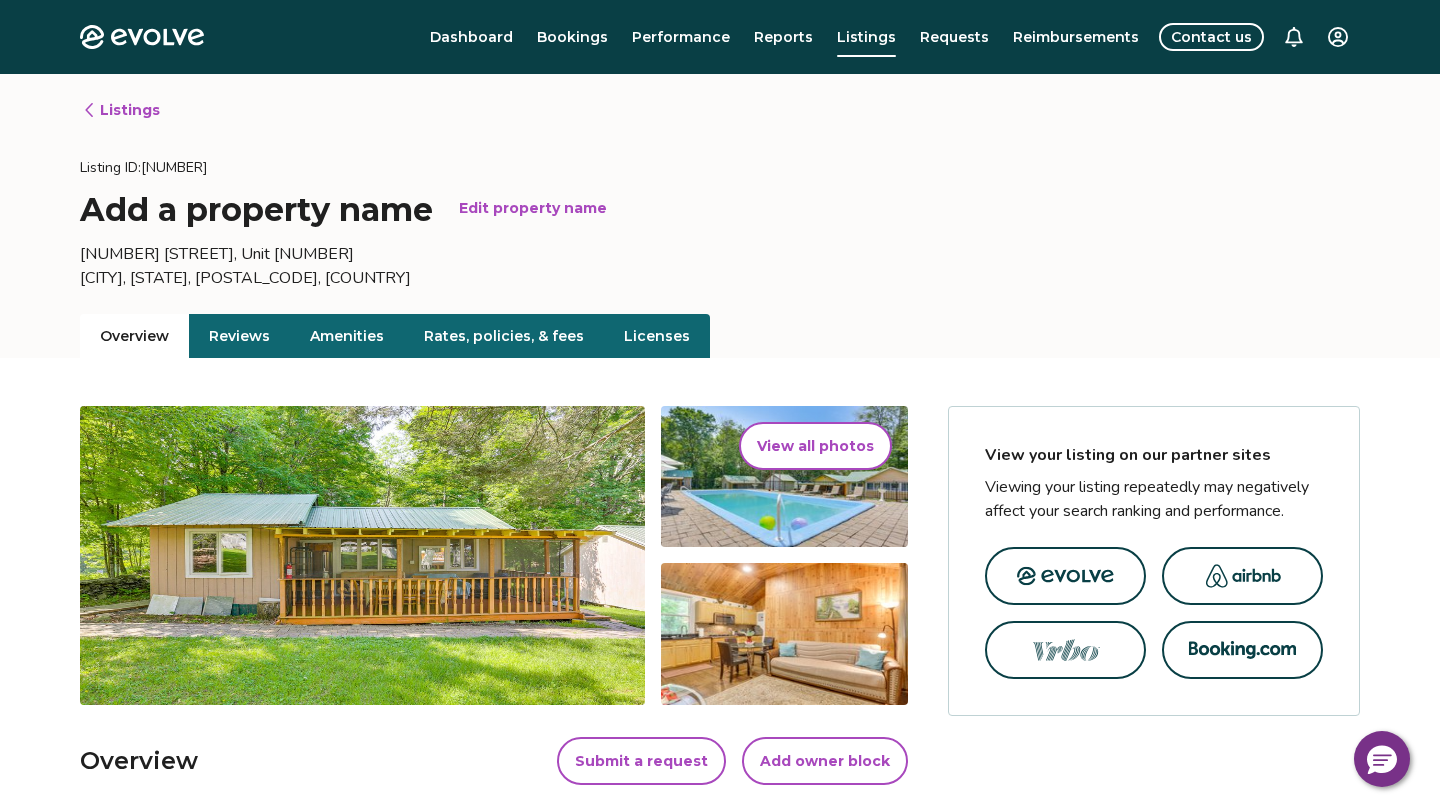 click on "Rates, policies, & fees" at bounding box center [504, 336] 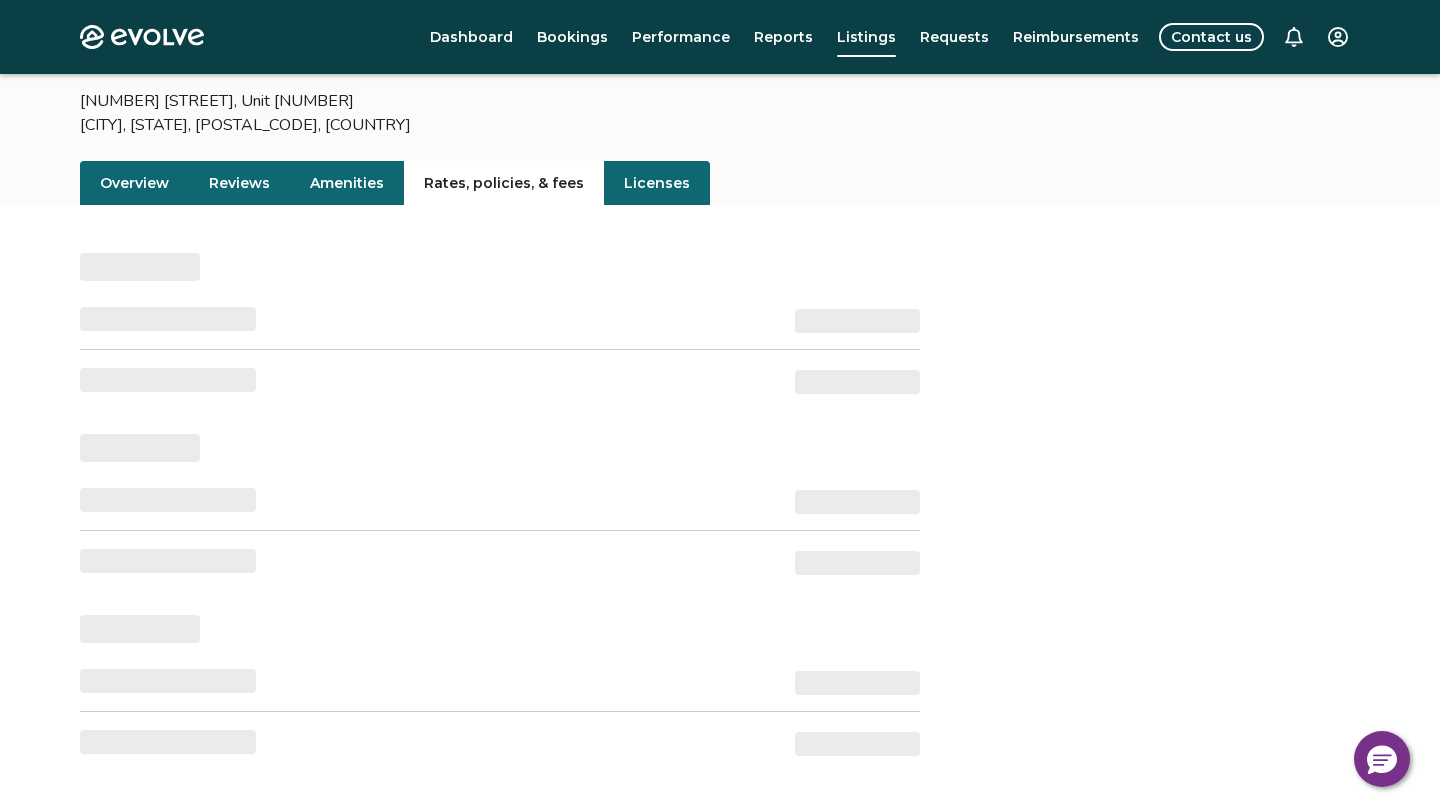 scroll, scrollTop: 140, scrollLeft: 0, axis: vertical 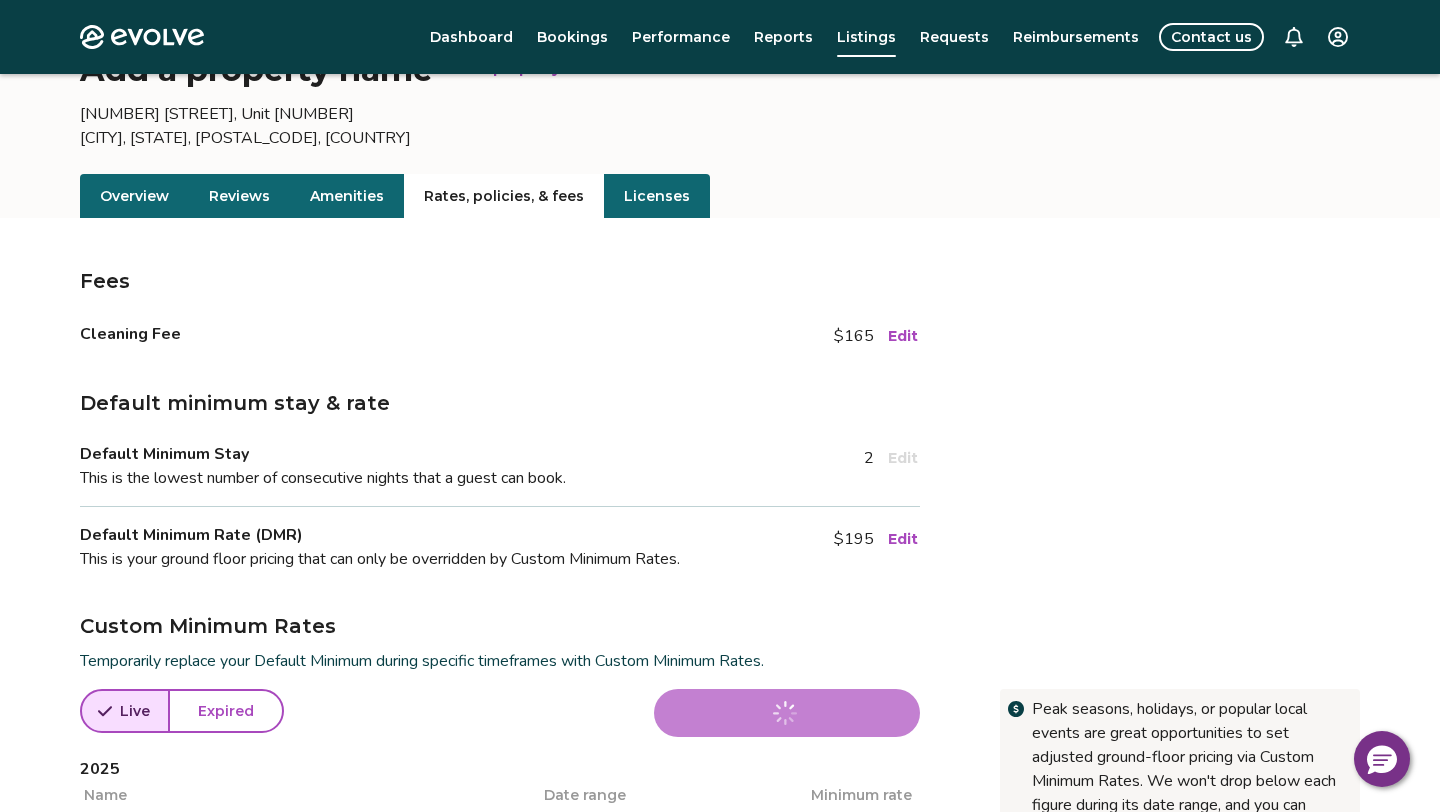 click on "Amenities" at bounding box center (347, 196) 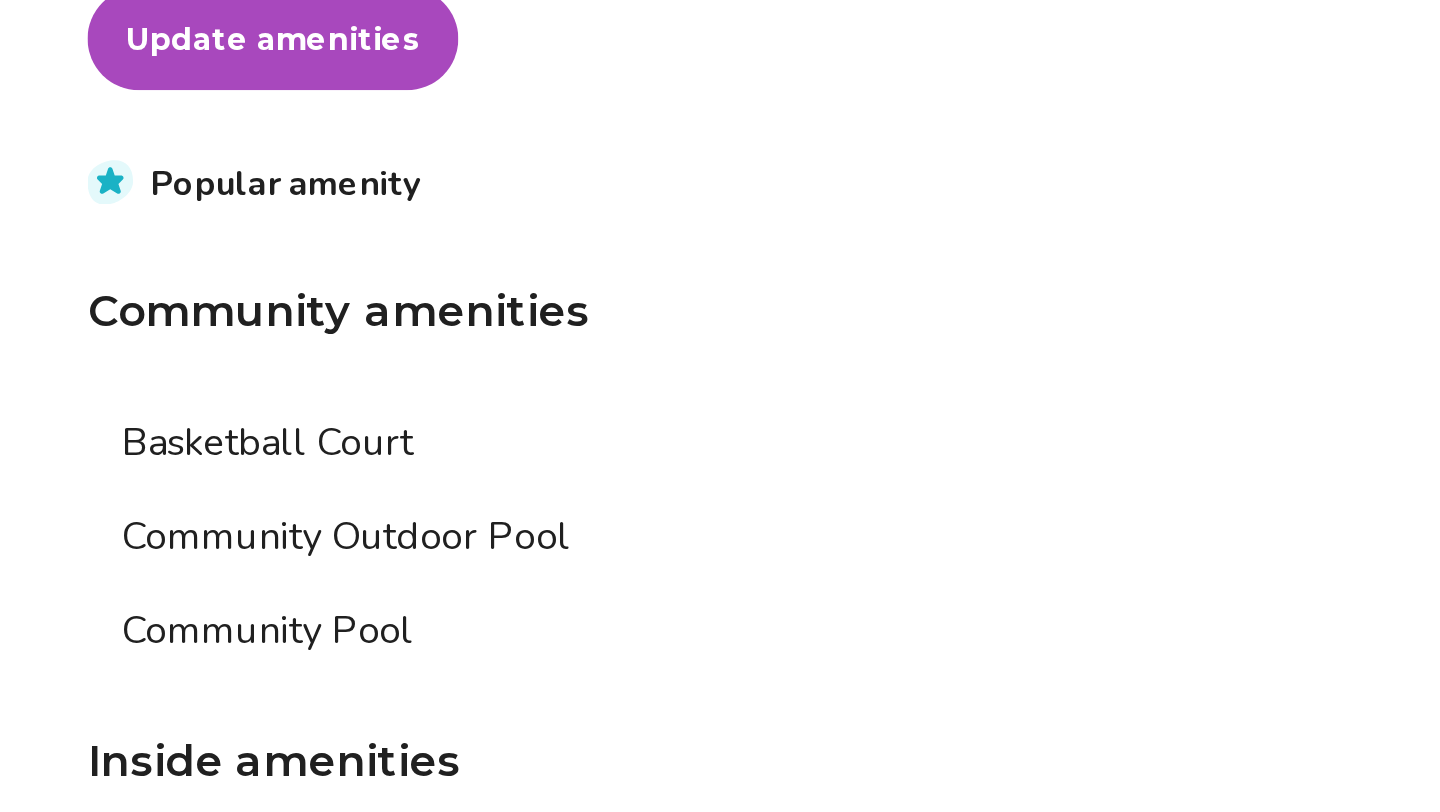 click on "Update amenities" at bounding box center [166, 290] 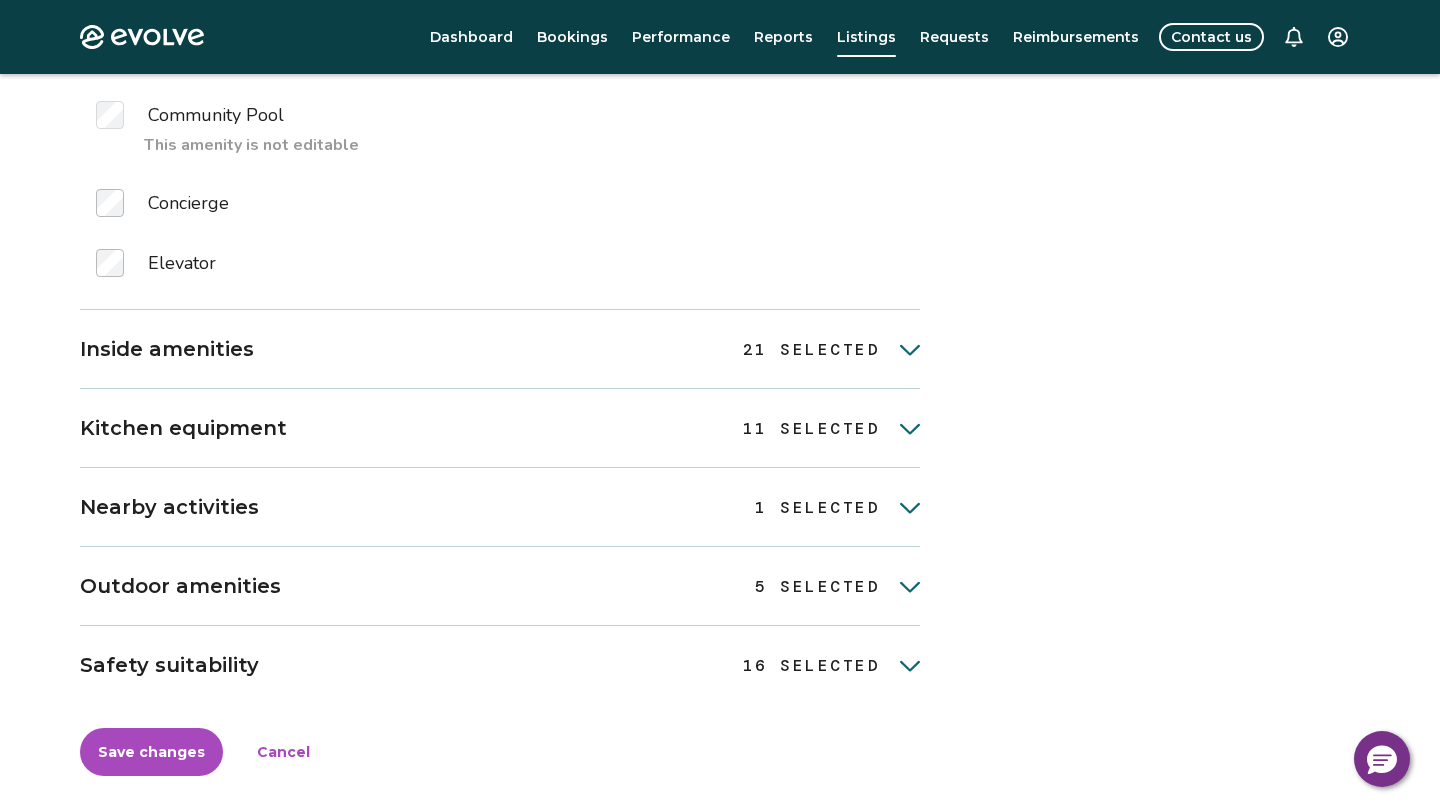 scroll, scrollTop: 744, scrollLeft: 0, axis: vertical 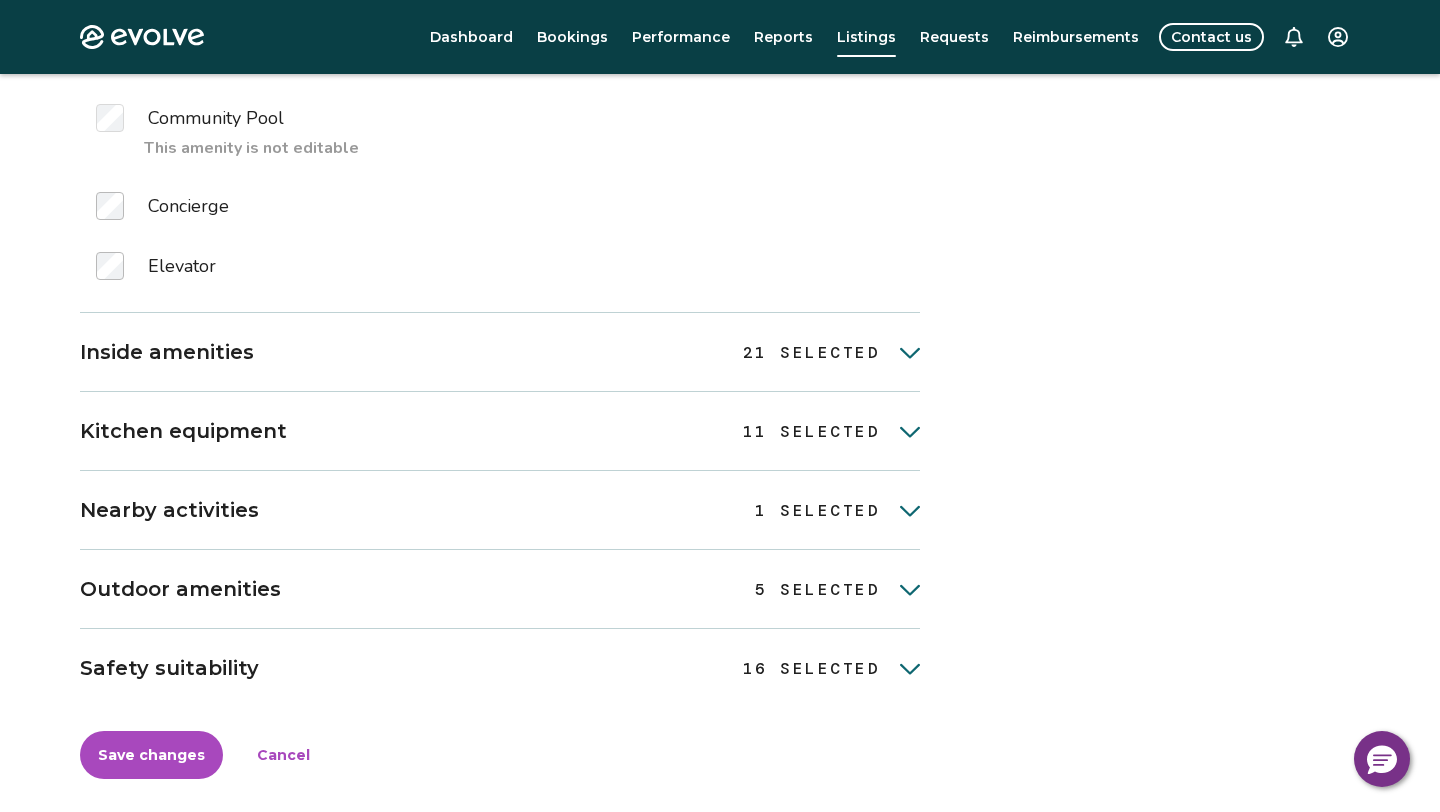 click on "Inside amenities" at bounding box center (167, 352) 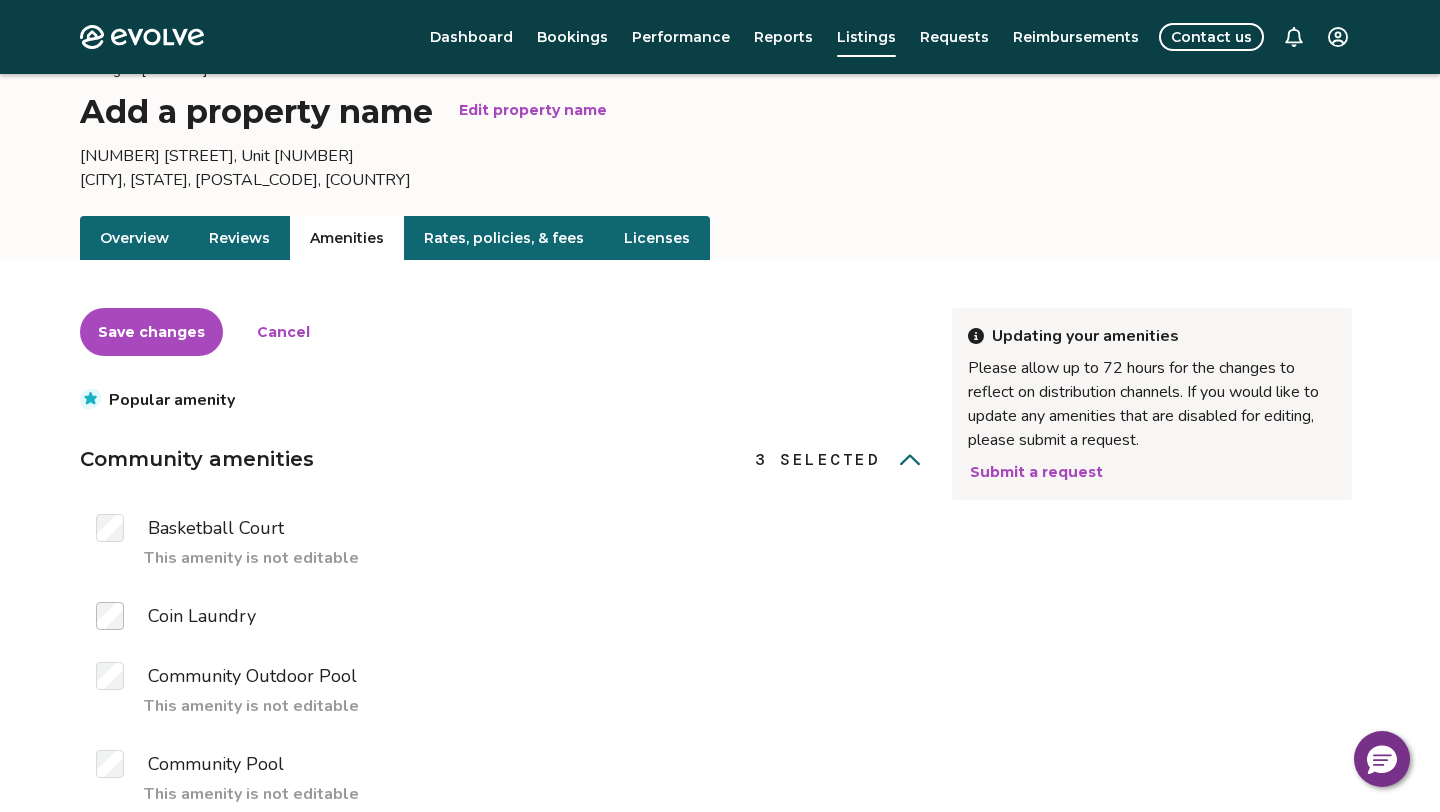 scroll, scrollTop: 0, scrollLeft: 0, axis: both 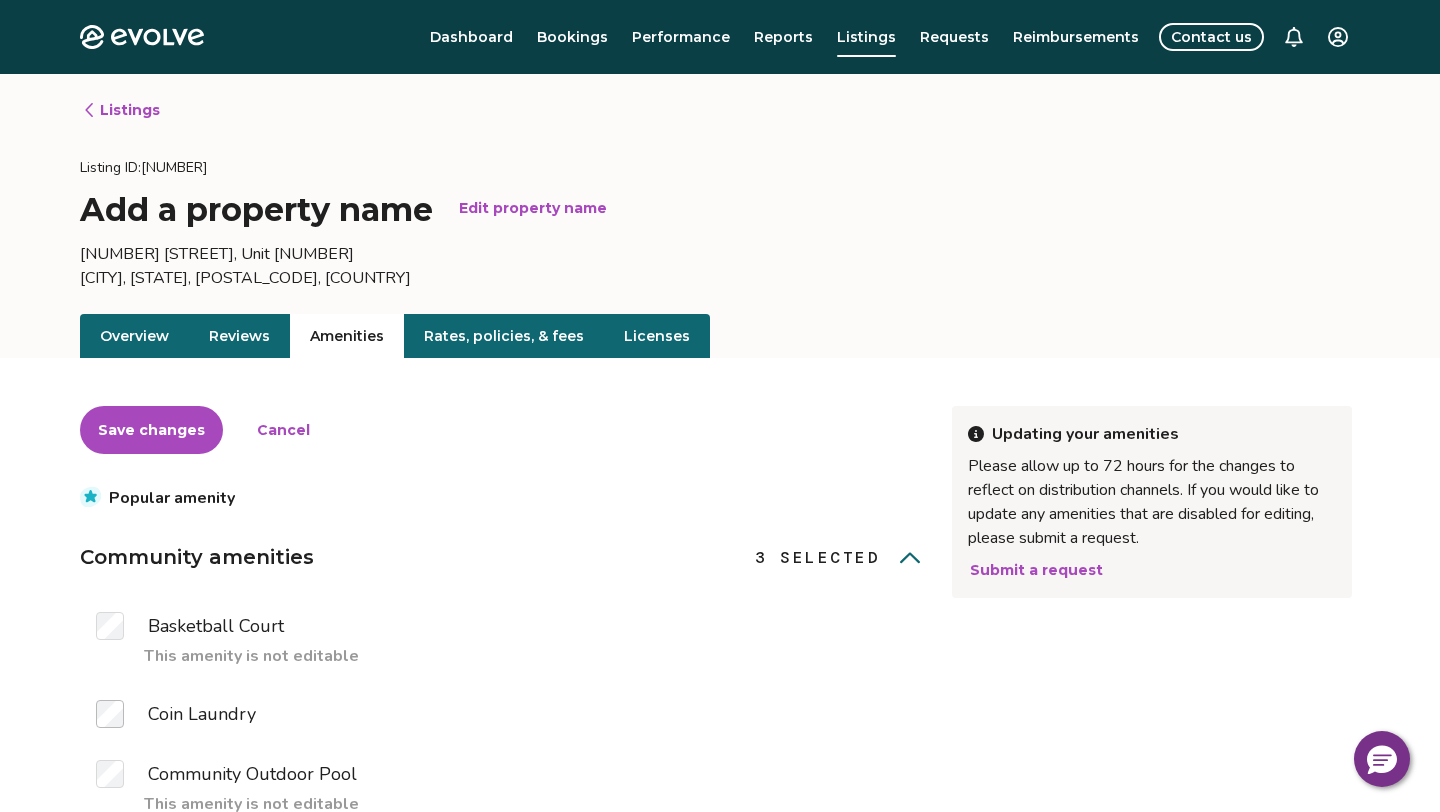 click on "Rates, policies, & fees" at bounding box center [504, 336] 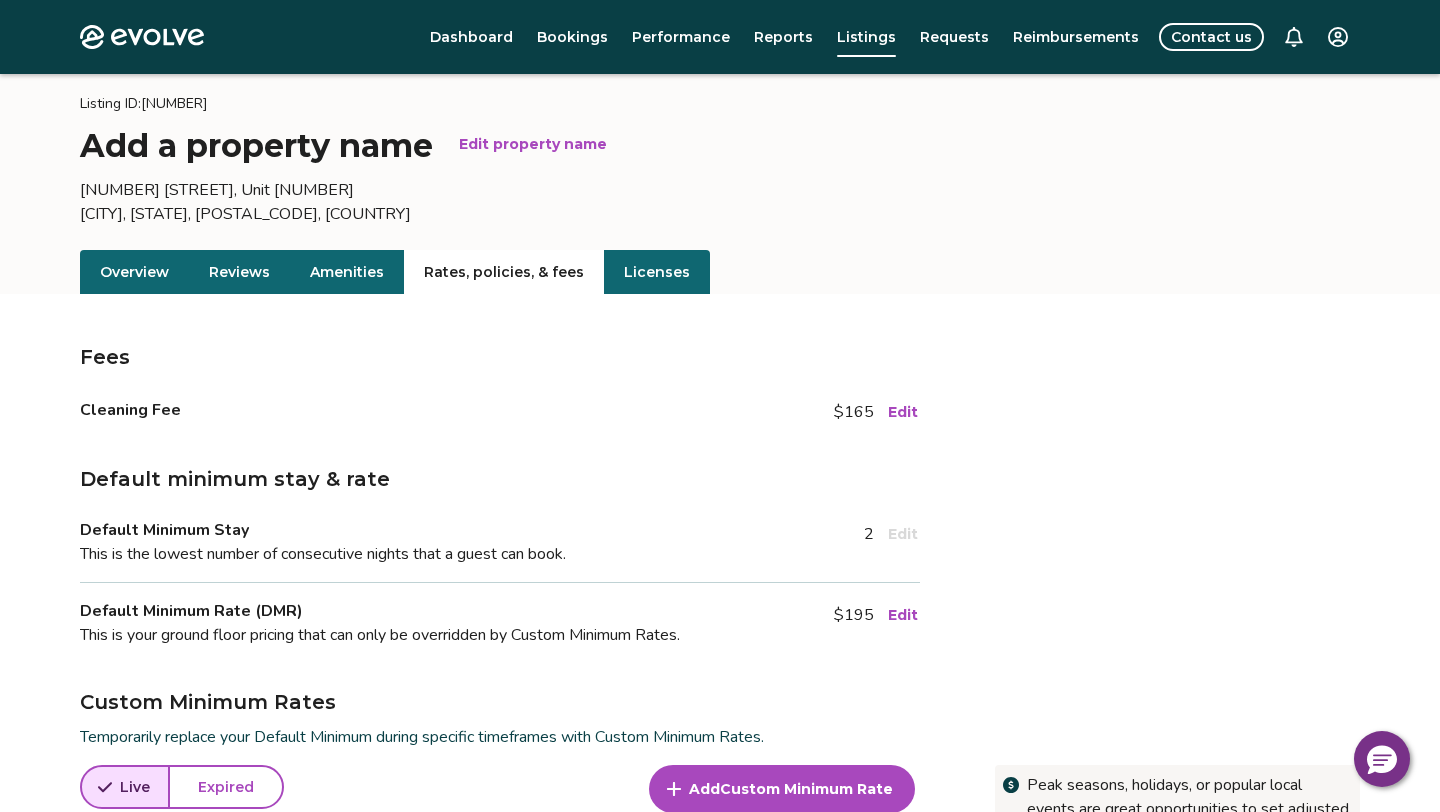 scroll, scrollTop: 82, scrollLeft: 0, axis: vertical 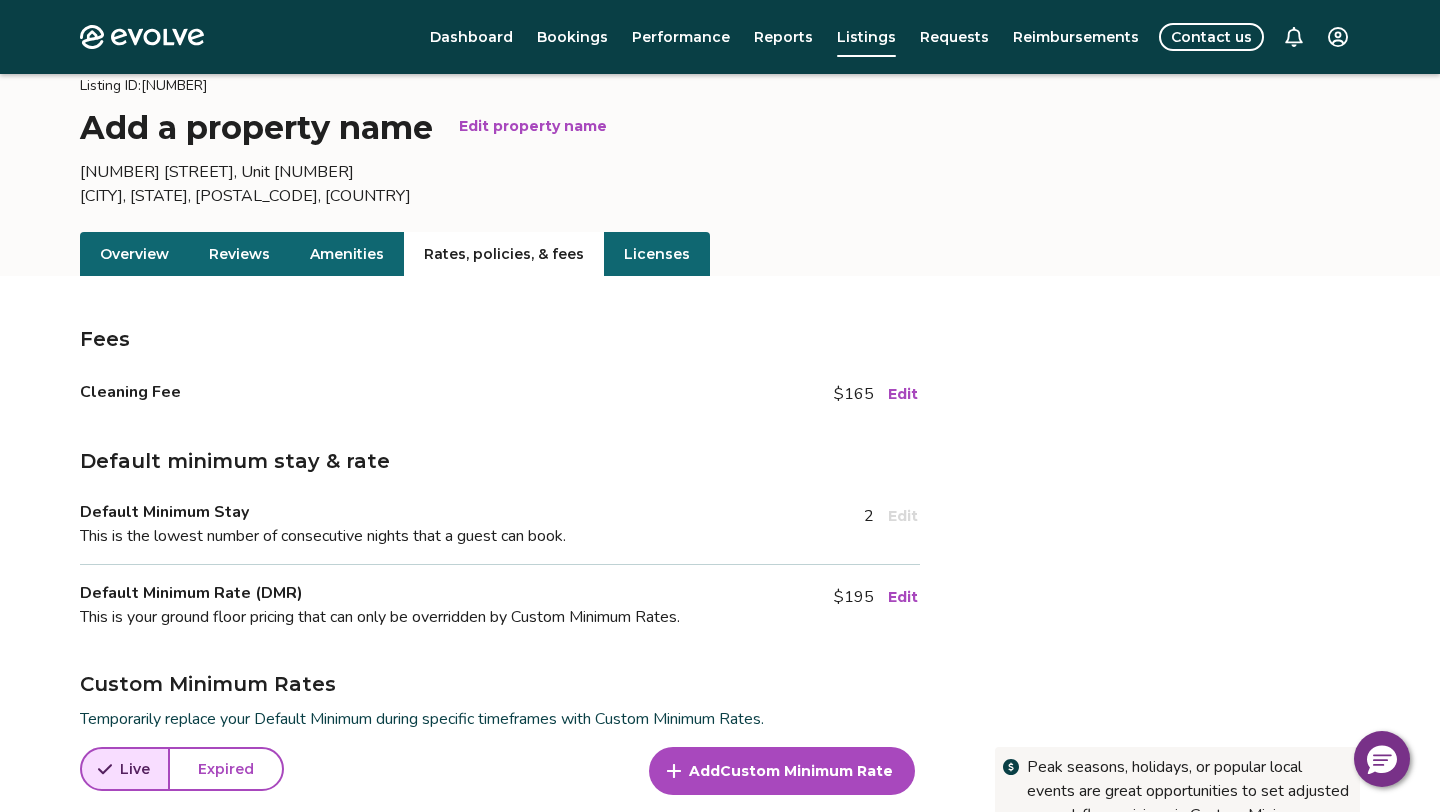 click on "Licenses" at bounding box center [657, 254] 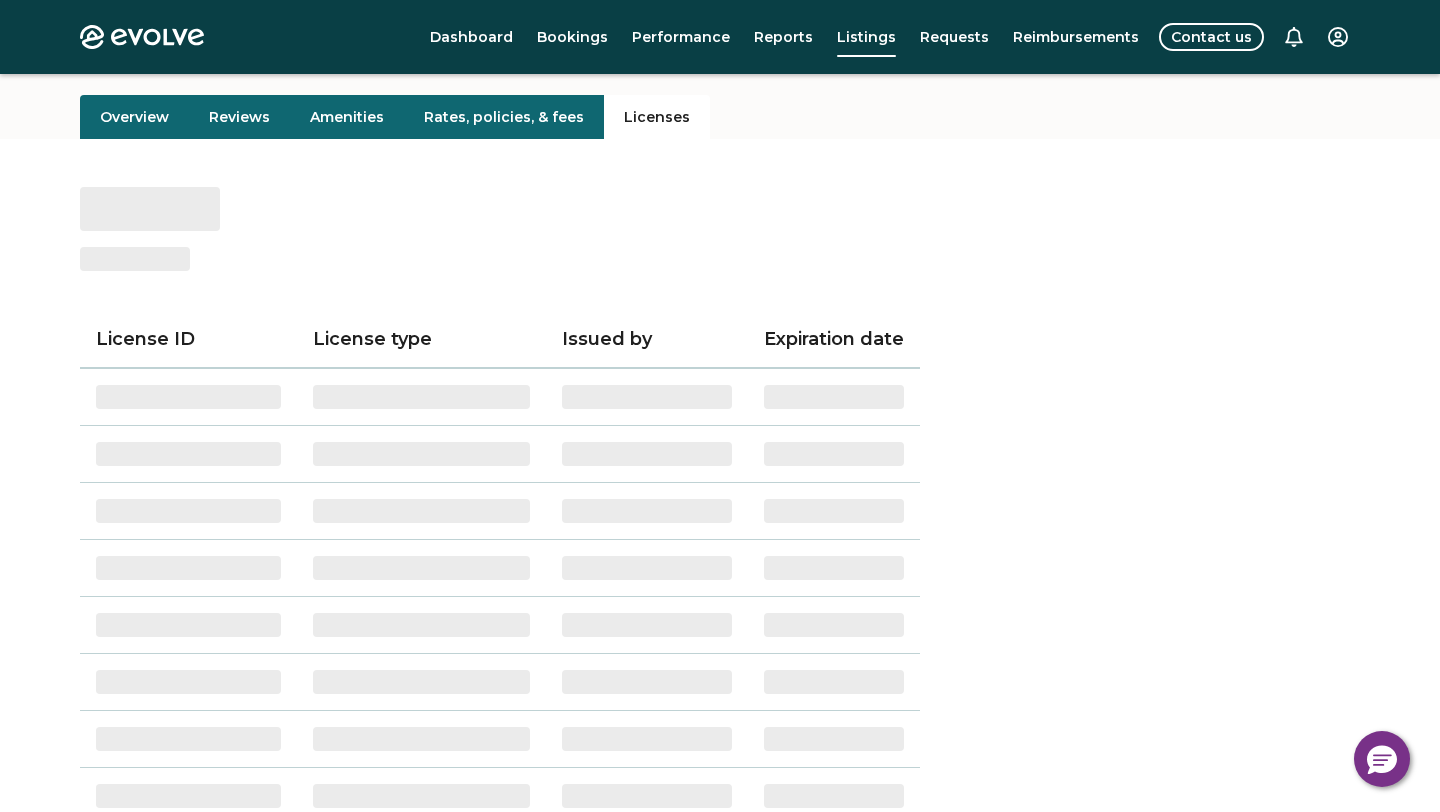 scroll, scrollTop: 220, scrollLeft: 0, axis: vertical 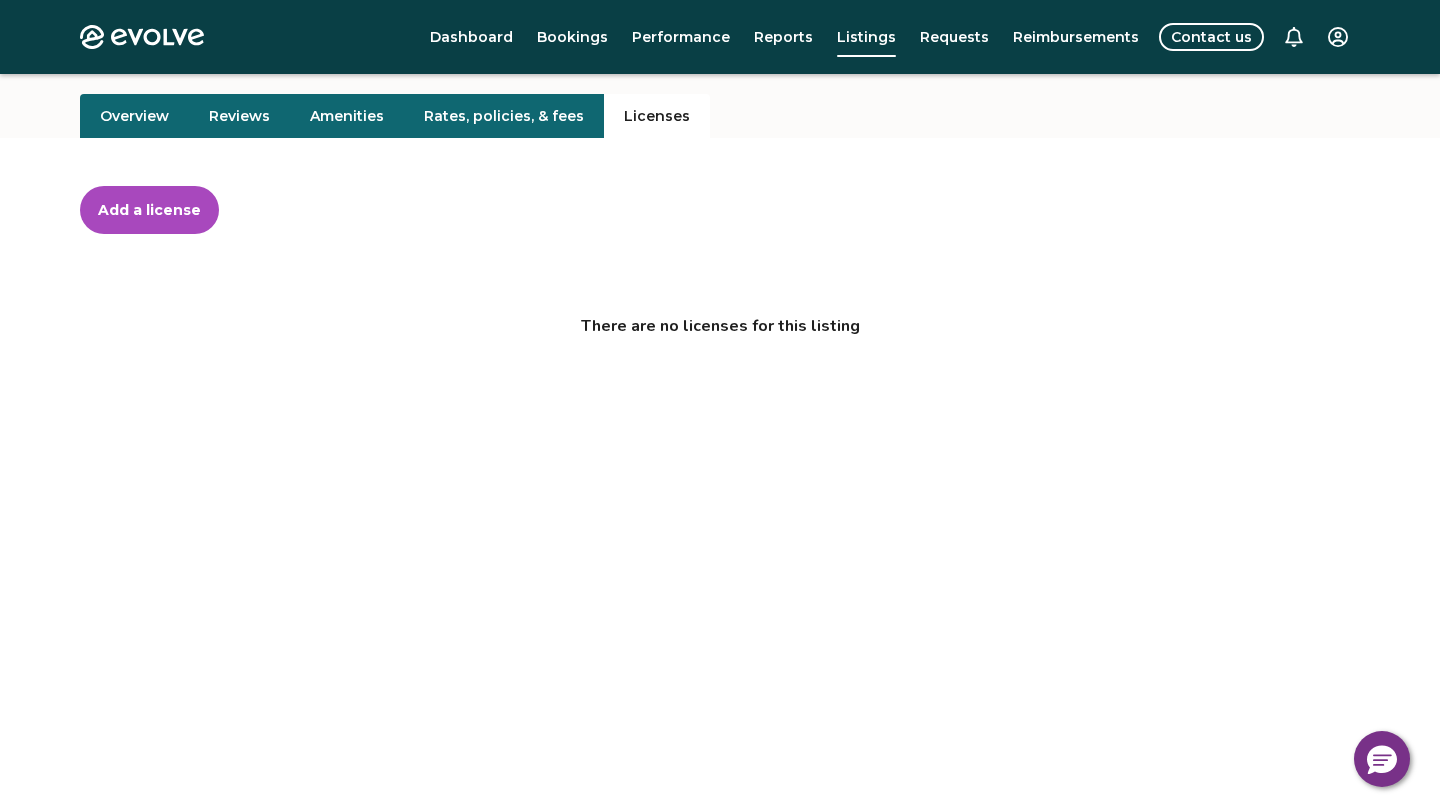click on "Amenities" at bounding box center [347, 116] 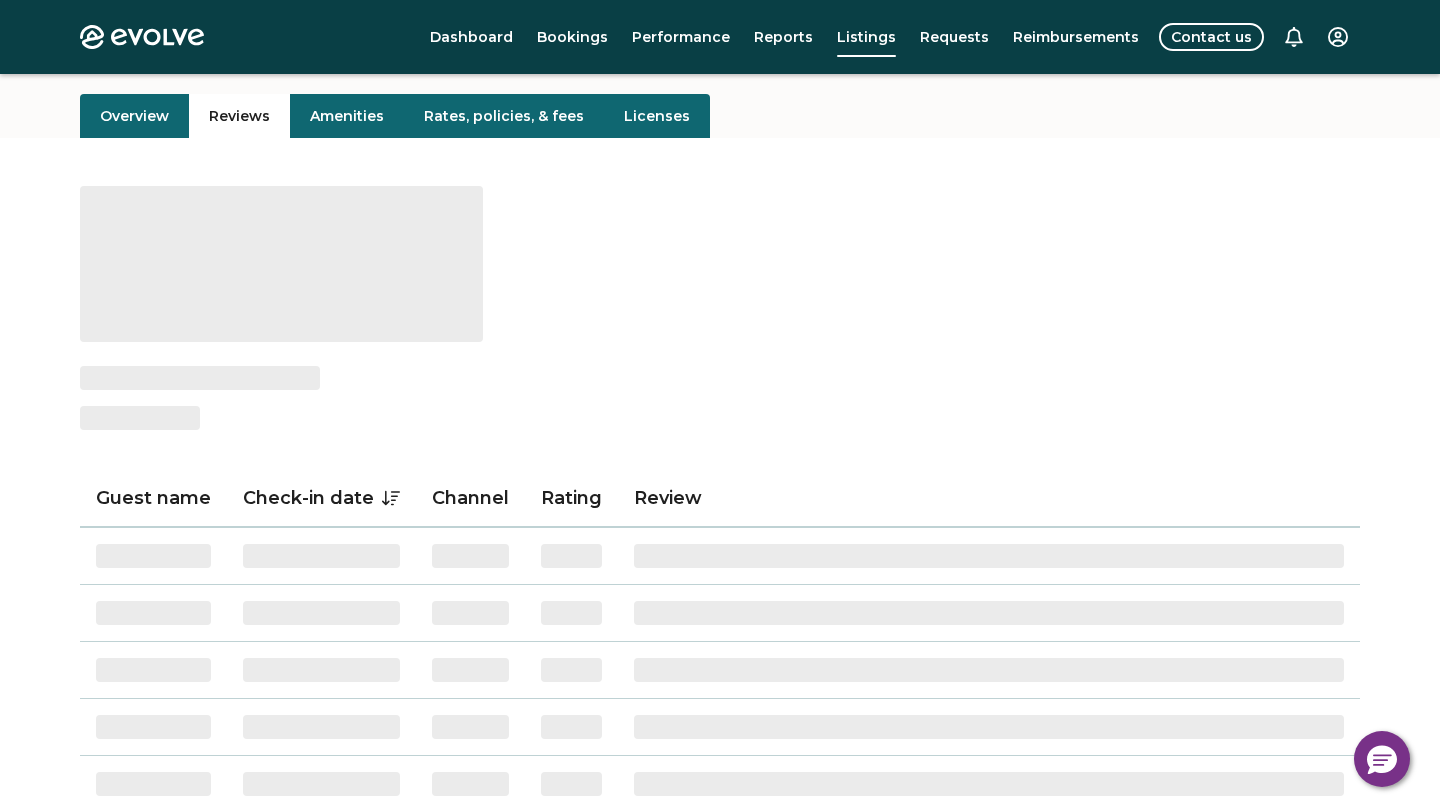 click on "Reviews" at bounding box center [239, 116] 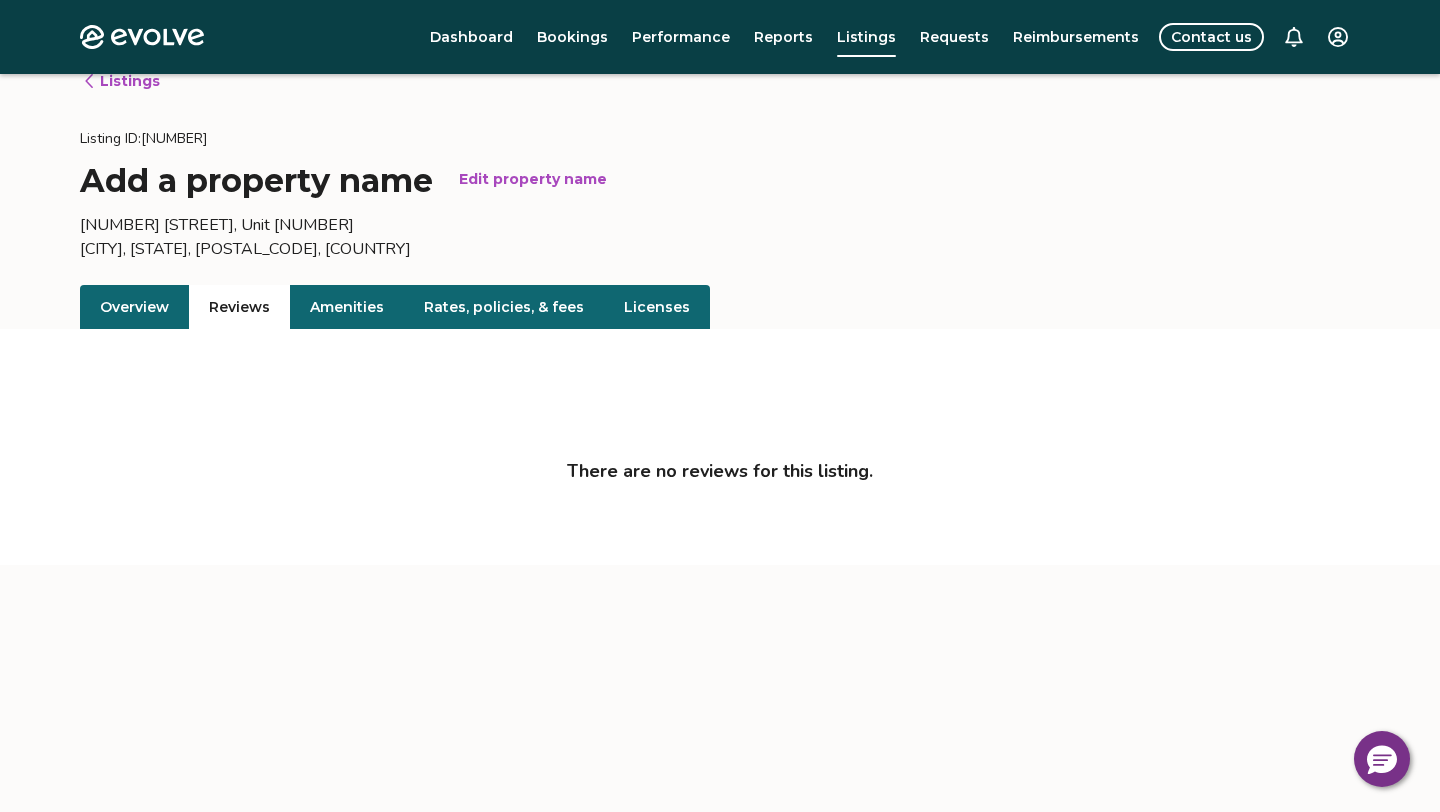 scroll, scrollTop: 0, scrollLeft: 0, axis: both 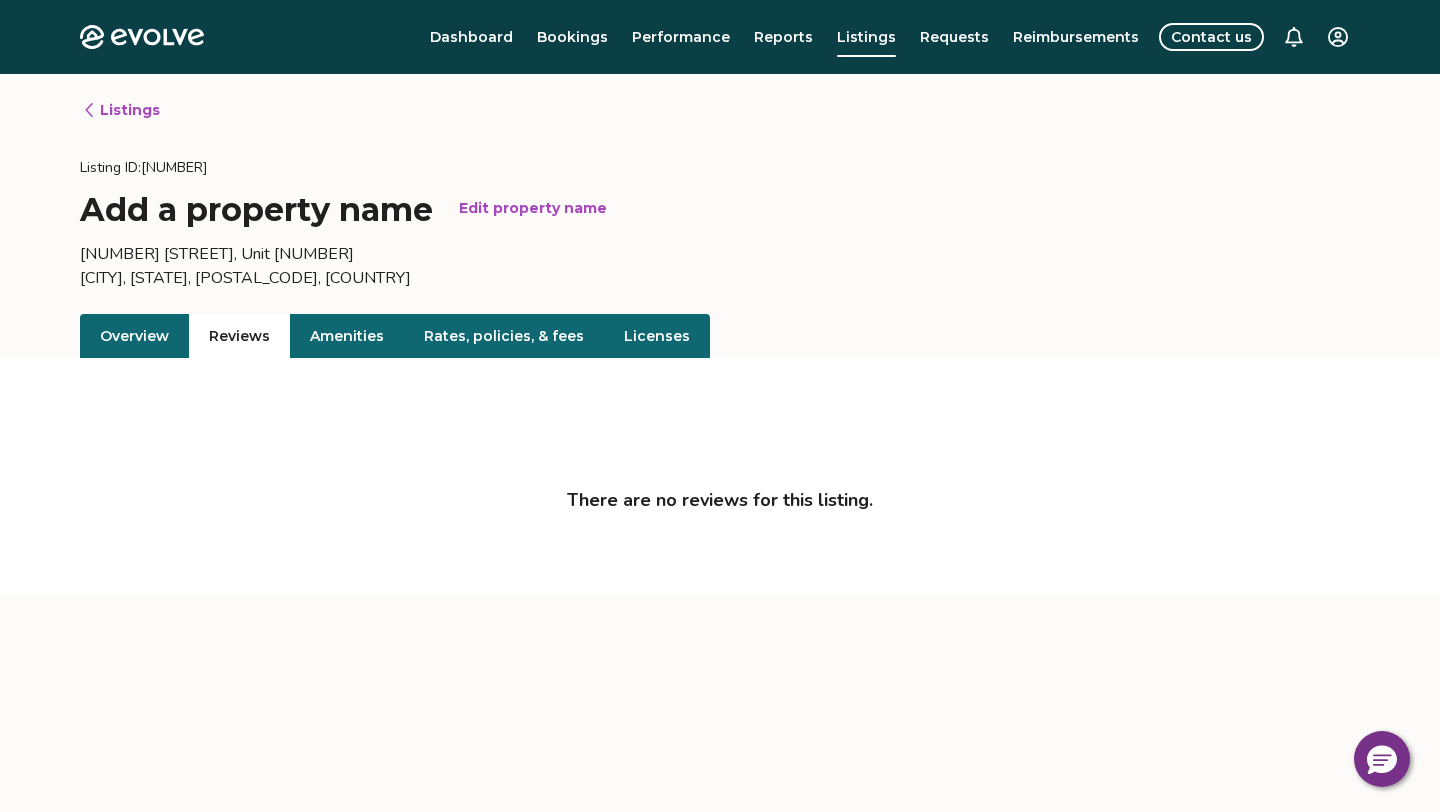 click on "Reviews" at bounding box center (239, 336) 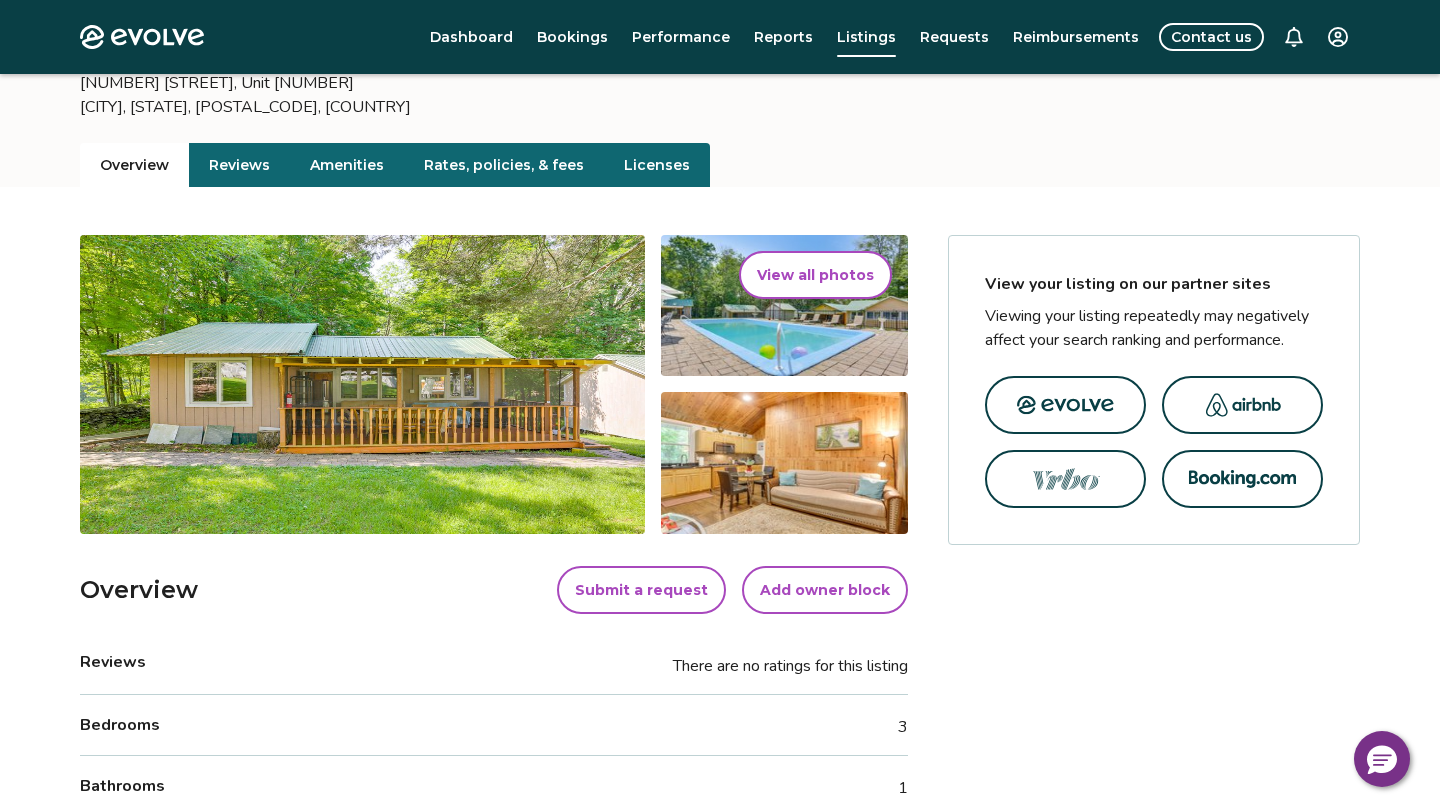 scroll, scrollTop: 0, scrollLeft: 0, axis: both 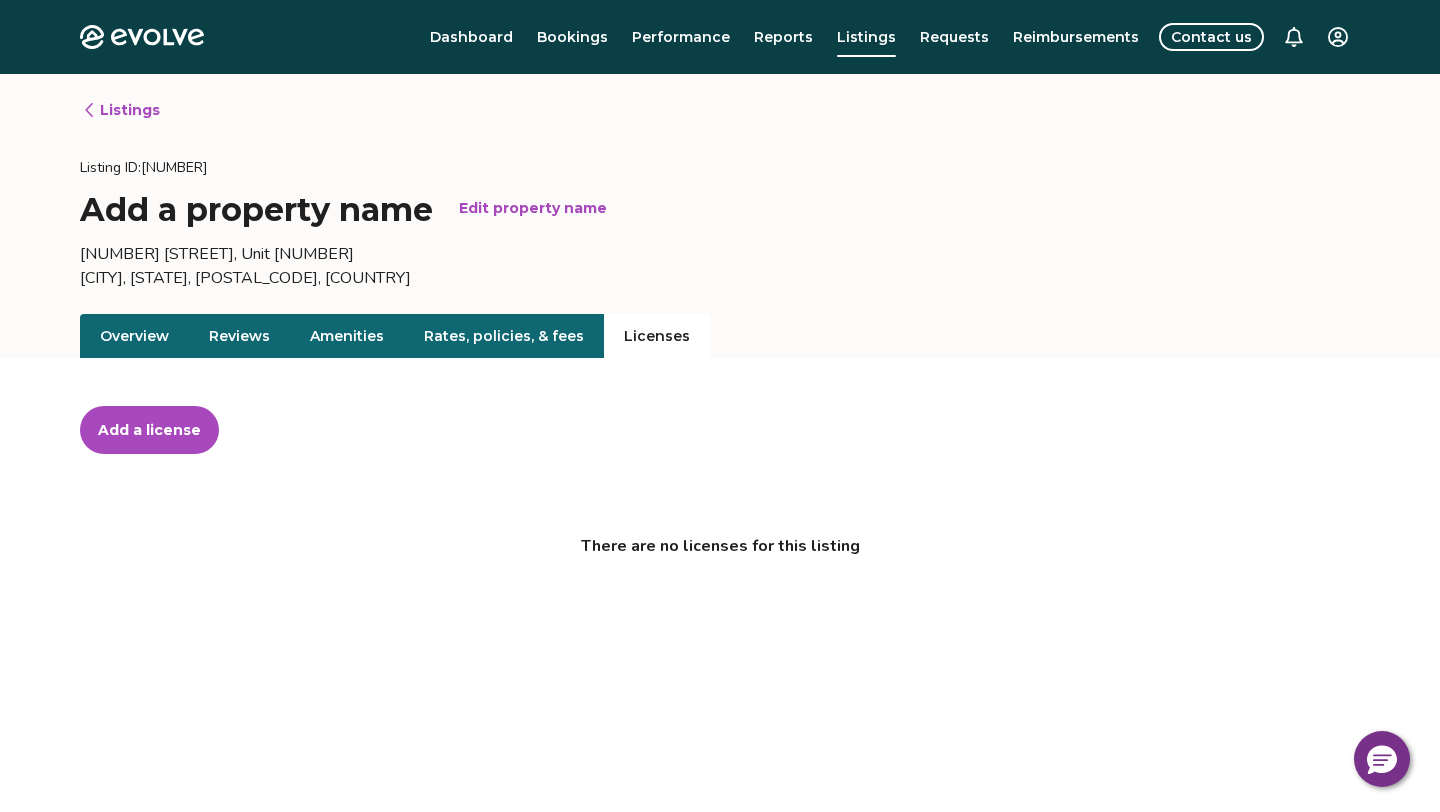 click on "Licenses" at bounding box center [657, 336] 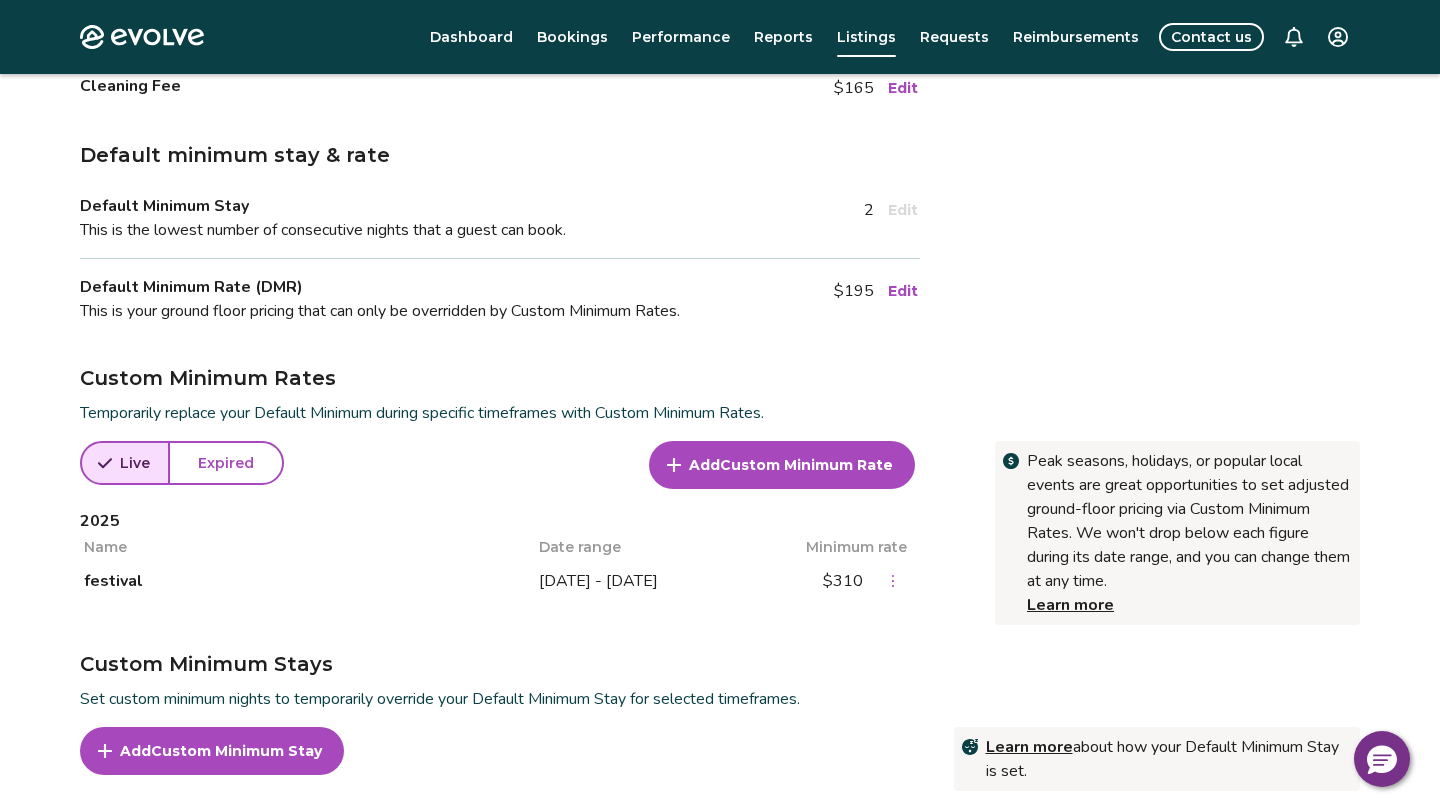 scroll, scrollTop: 0, scrollLeft: 0, axis: both 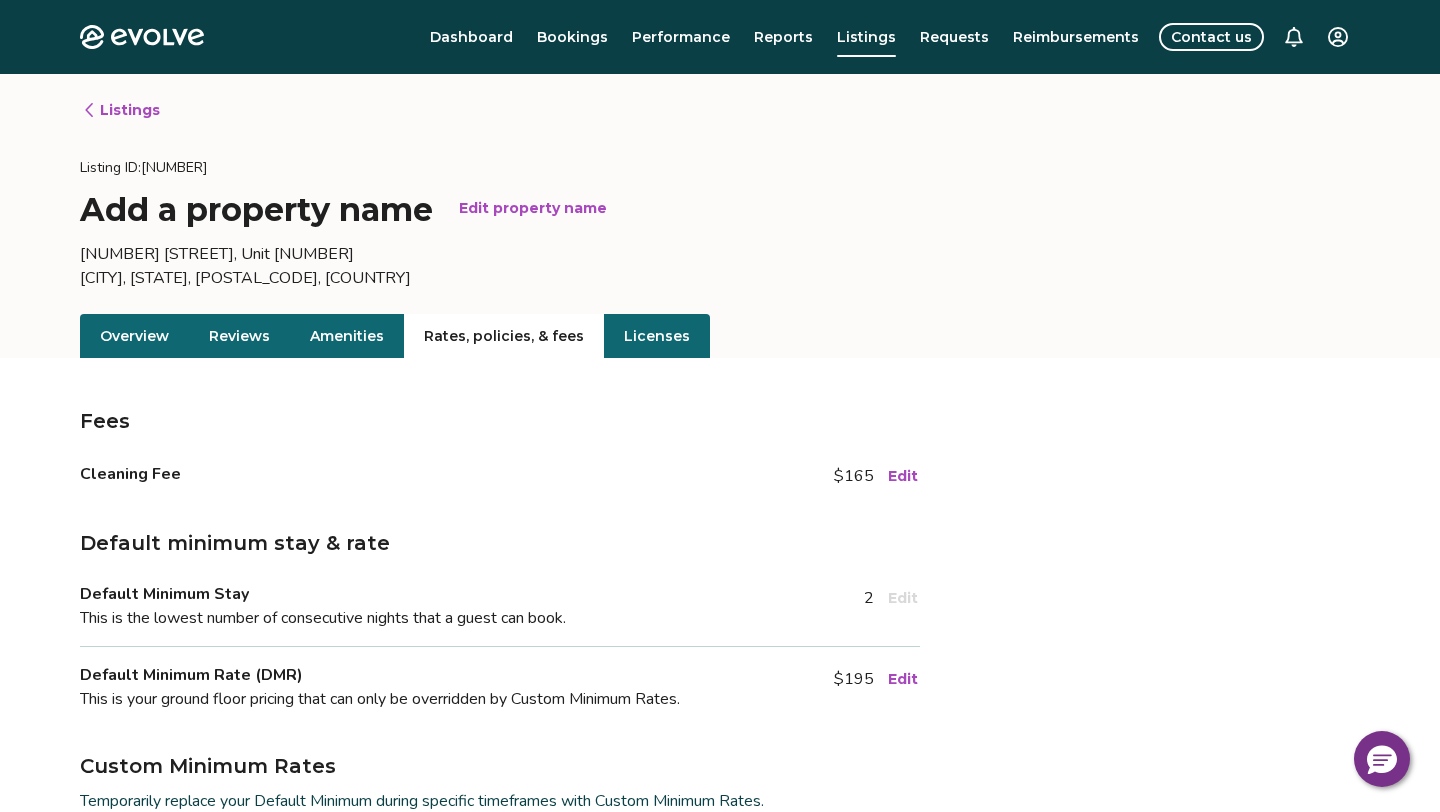 click on "Overview" at bounding box center [134, 336] 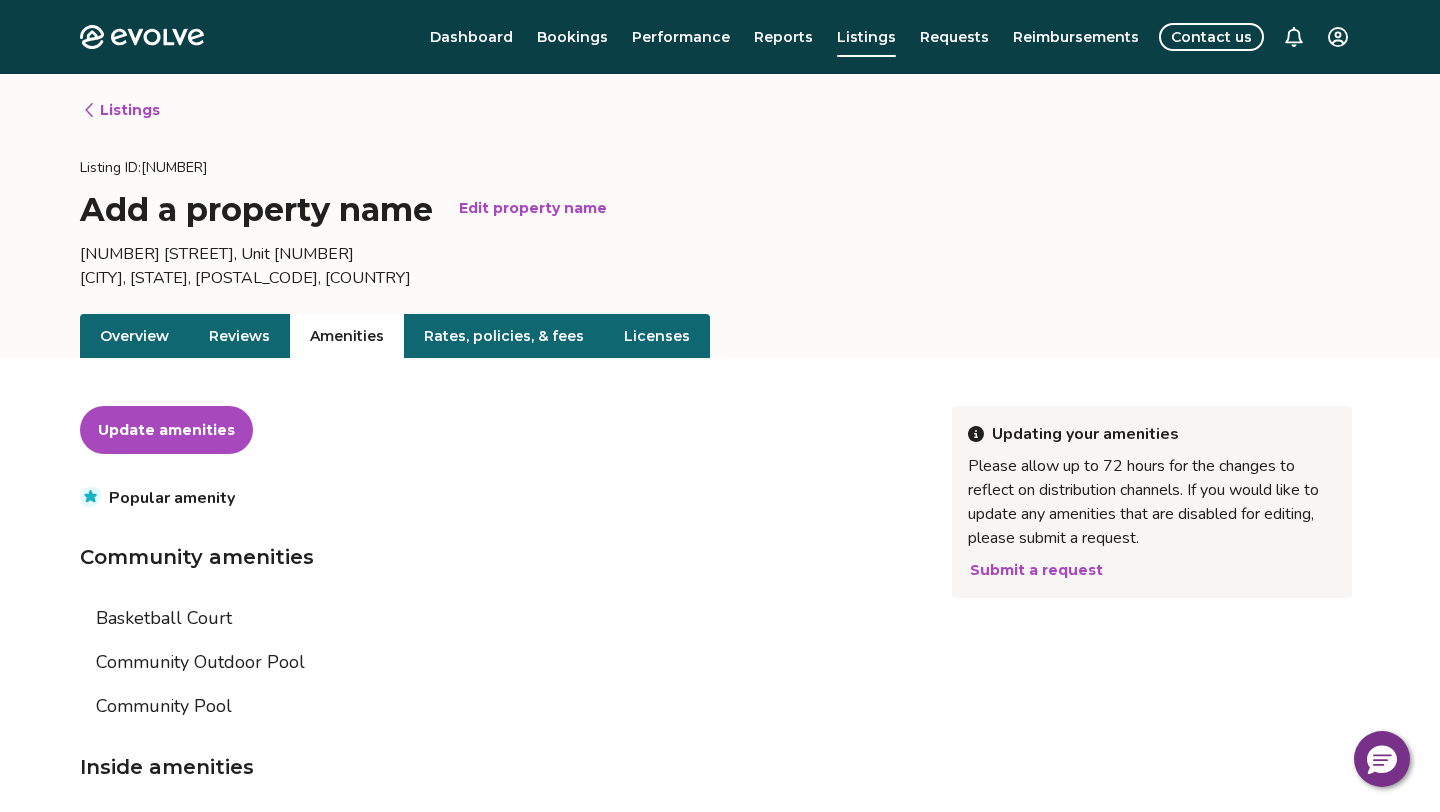 click on "Amenities" at bounding box center [347, 336] 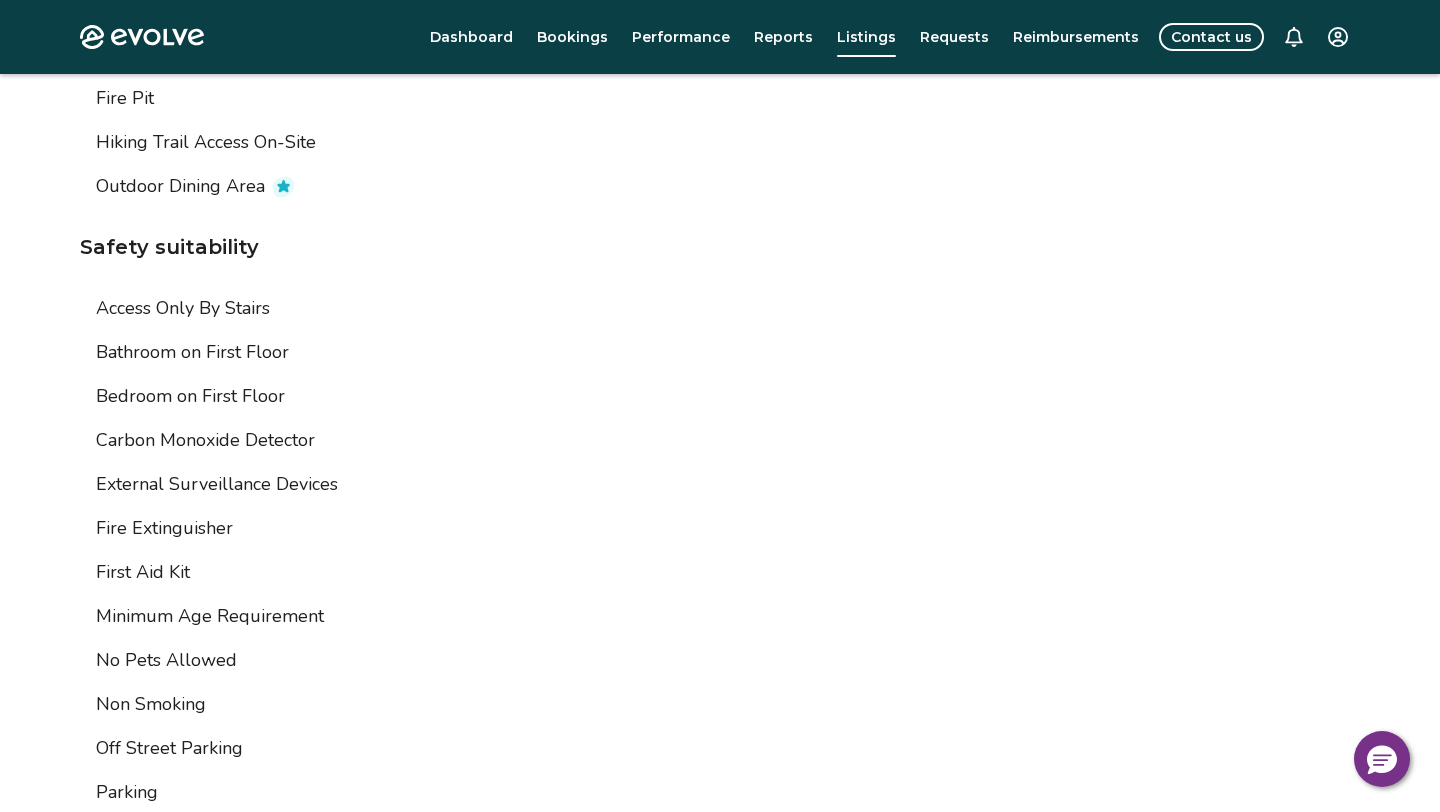 scroll, scrollTop: 2914, scrollLeft: 0, axis: vertical 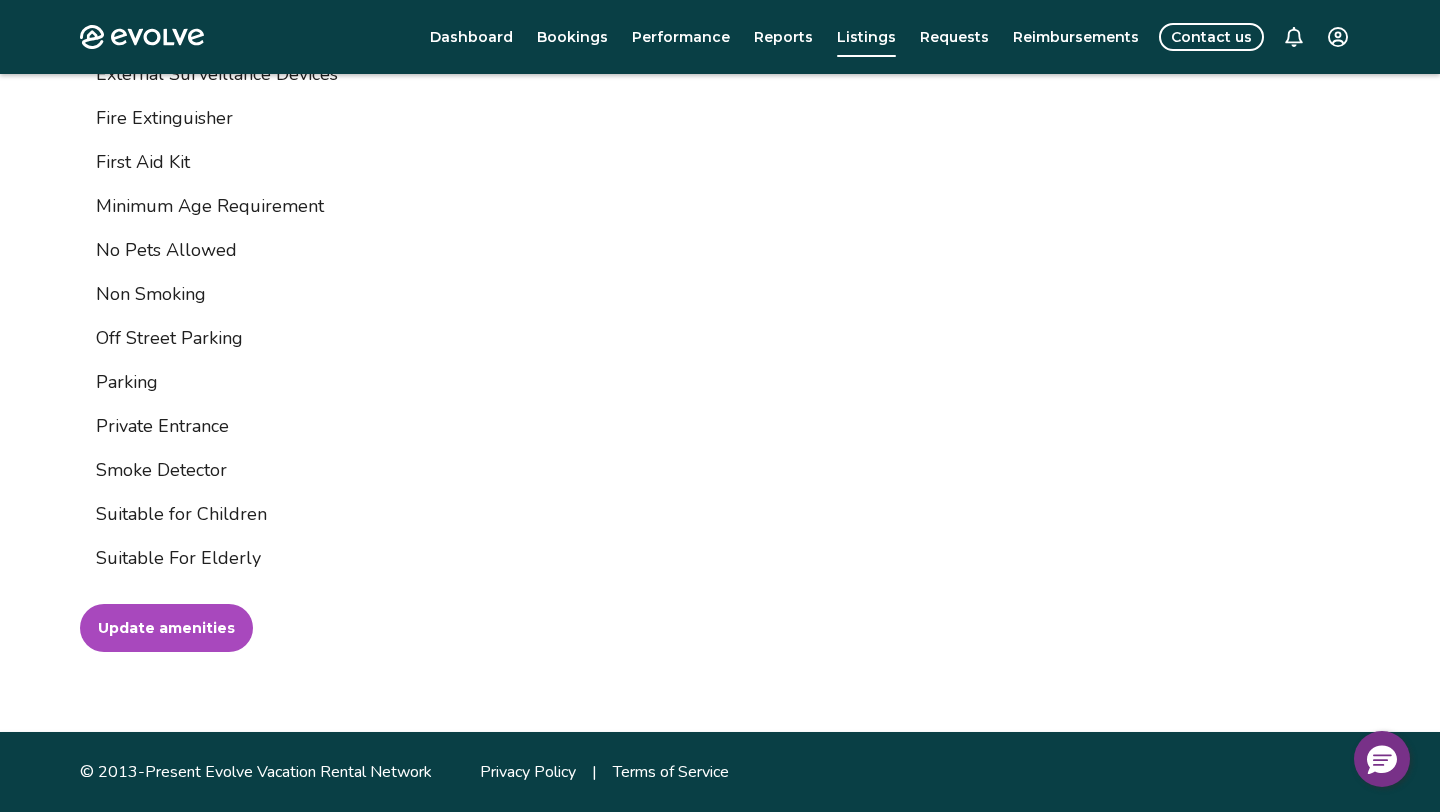 click on "Update amenities" at bounding box center (166, 628) 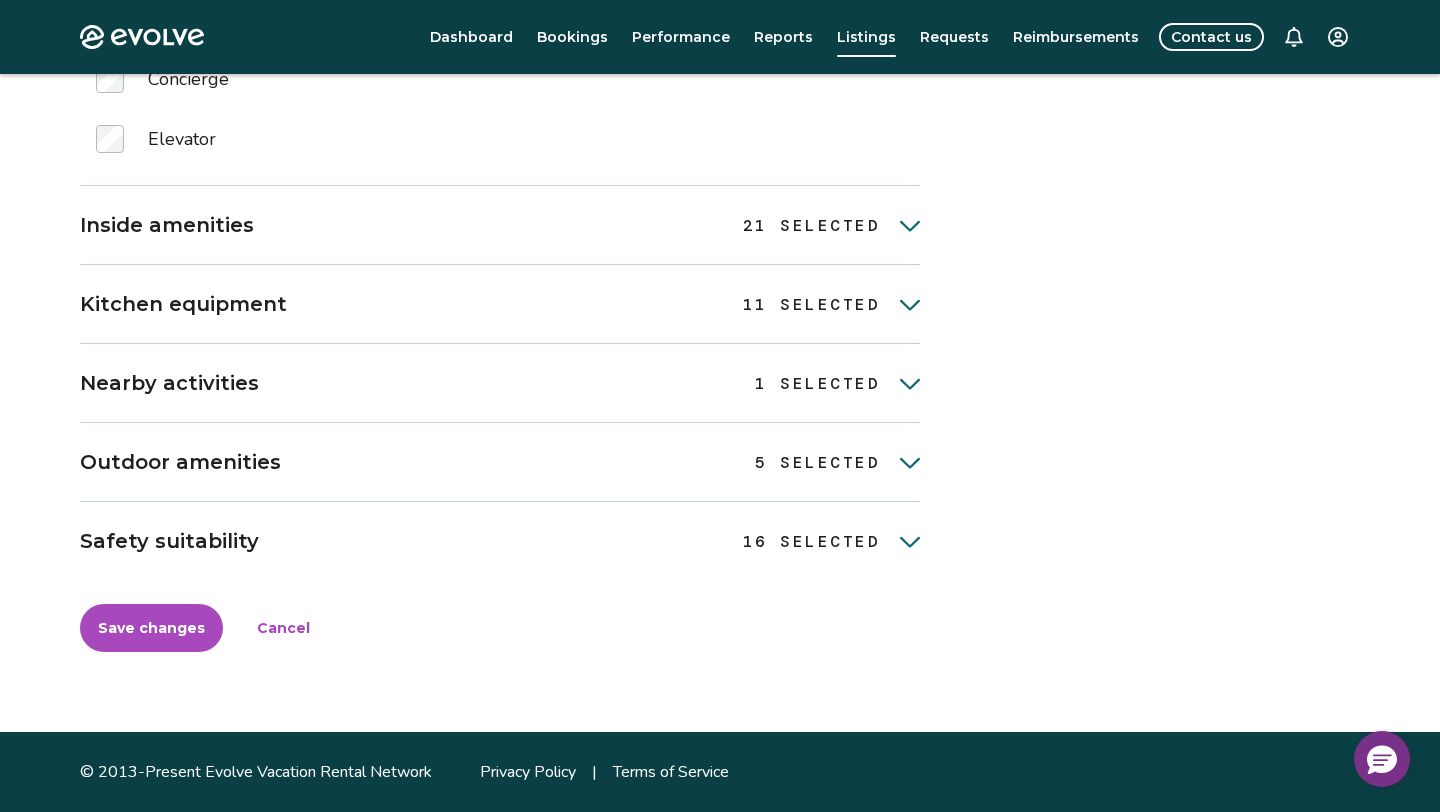 scroll, scrollTop: 870, scrollLeft: 0, axis: vertical 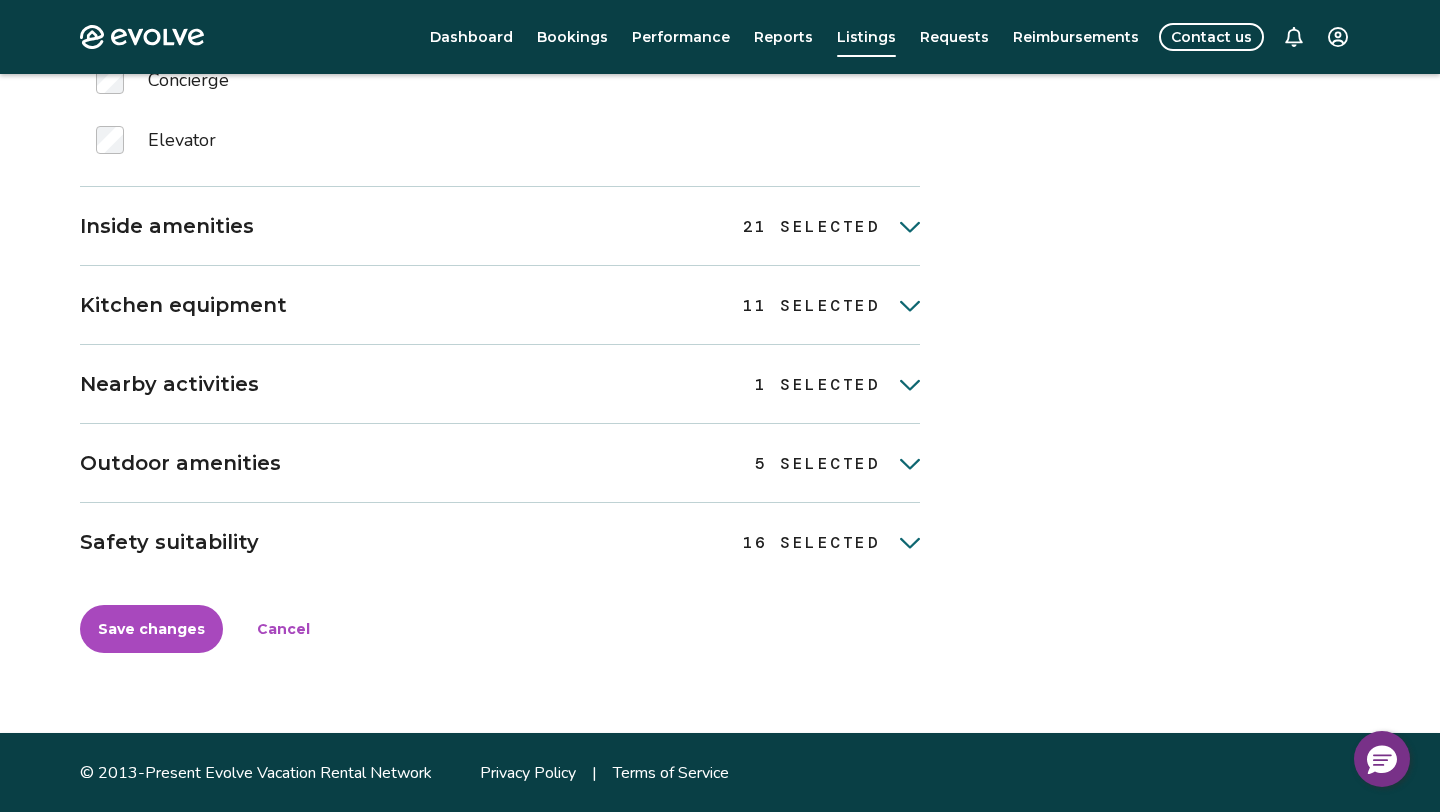 click on "Safety suitability" at bounding box center (169, 542) 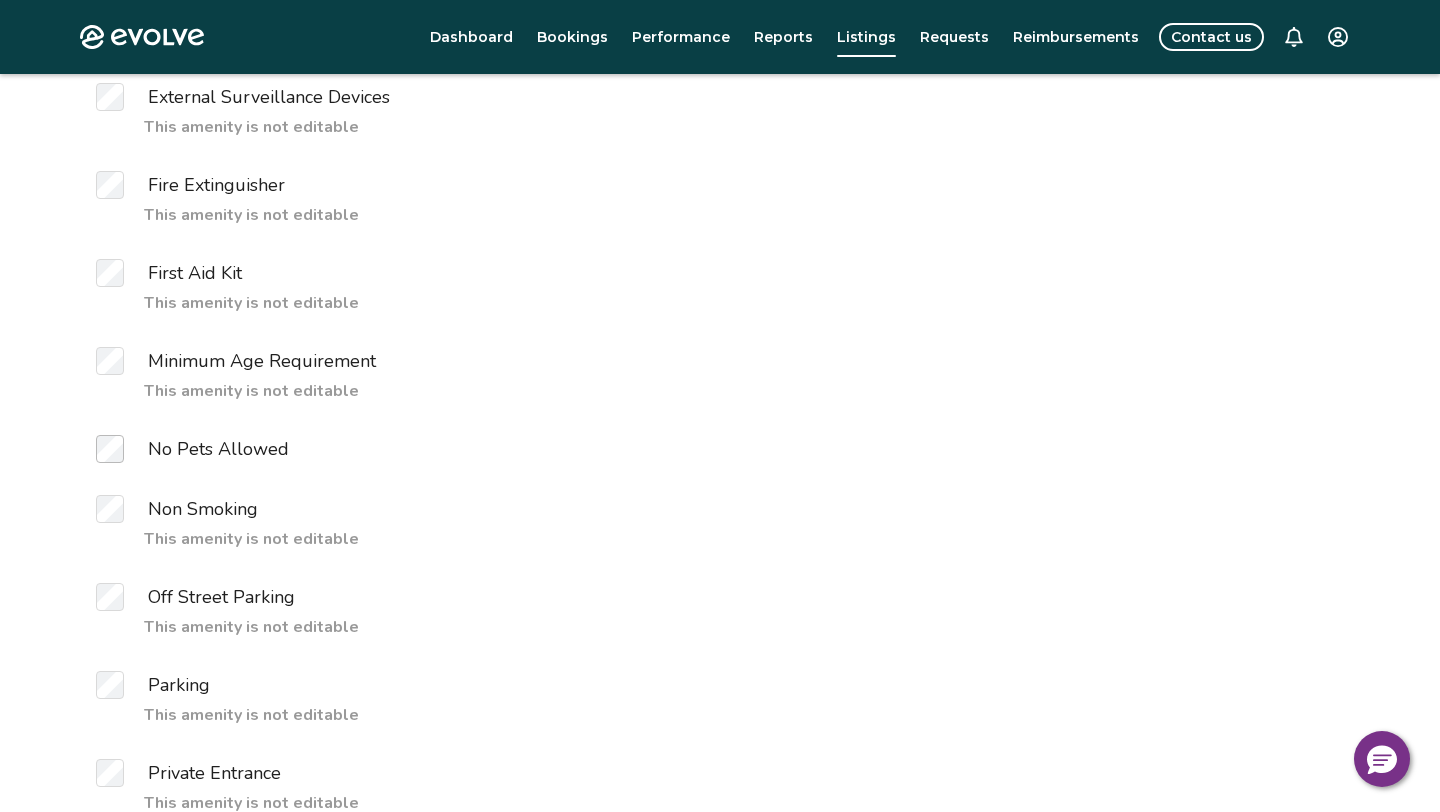 scroll, scrollTop: 1738, scrollLeft: 0, axis: vertical 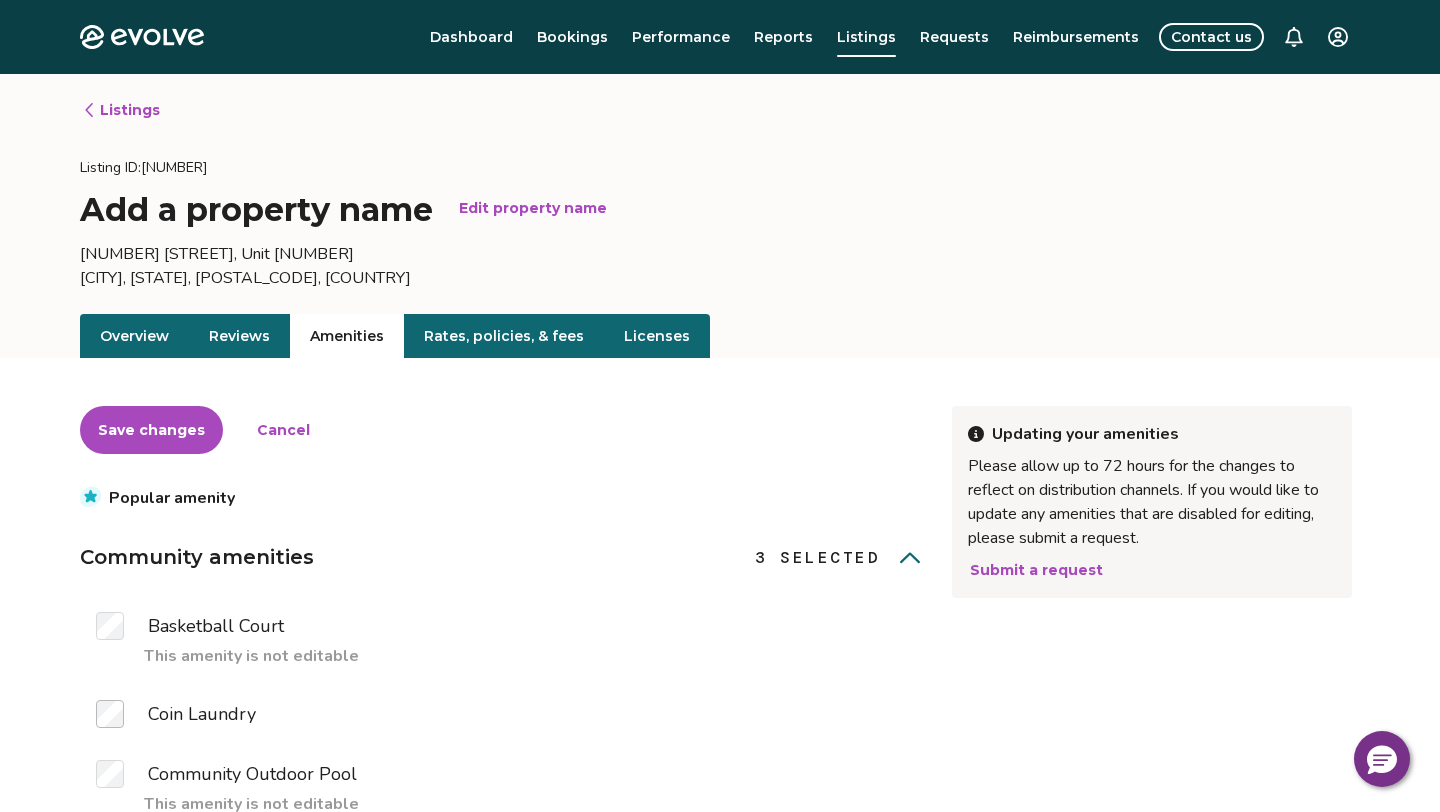 click on "Rates, policies, & fees" at bounding box center (504, 336) 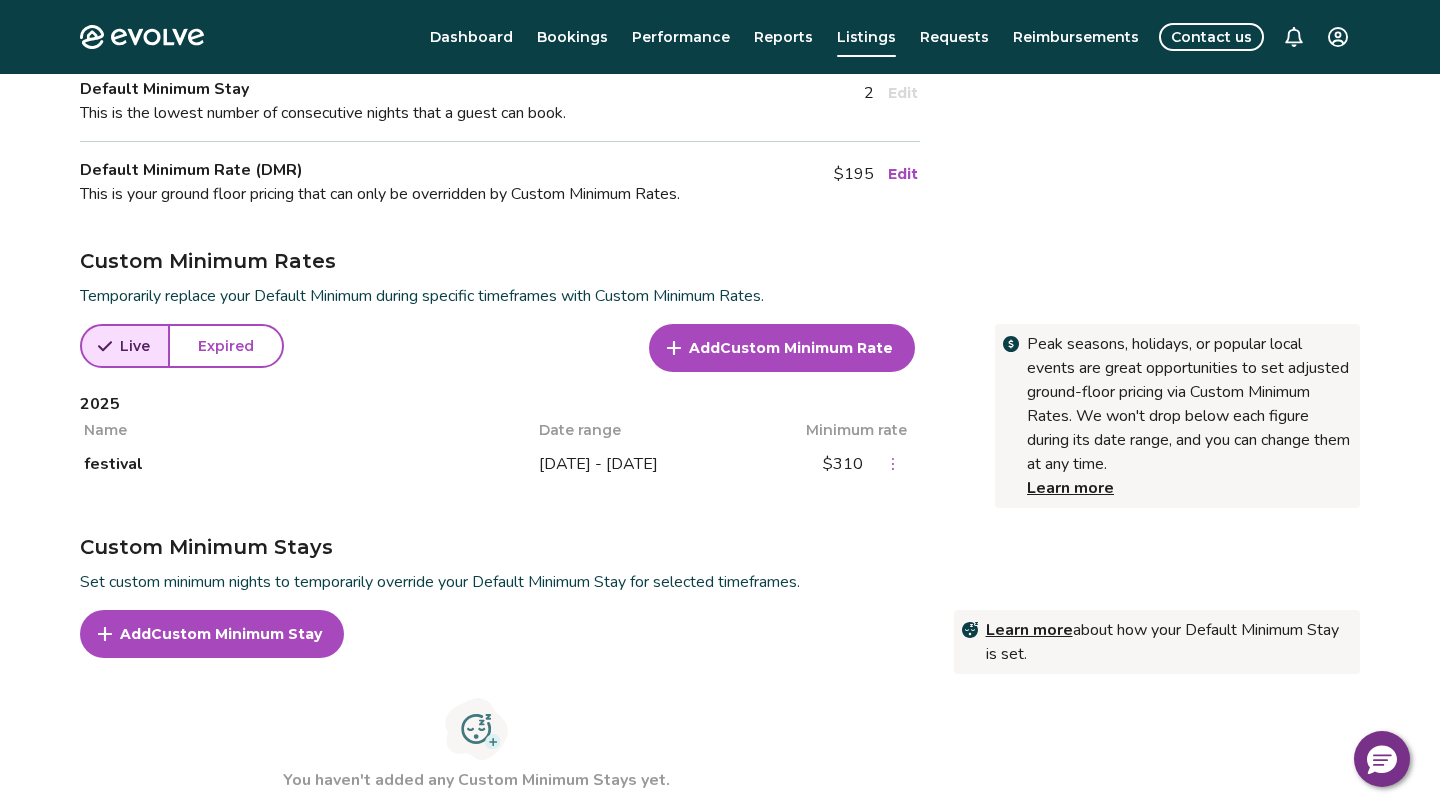 scroll, scrollTop: 737, scrollLeft: 0, axis: vertical 